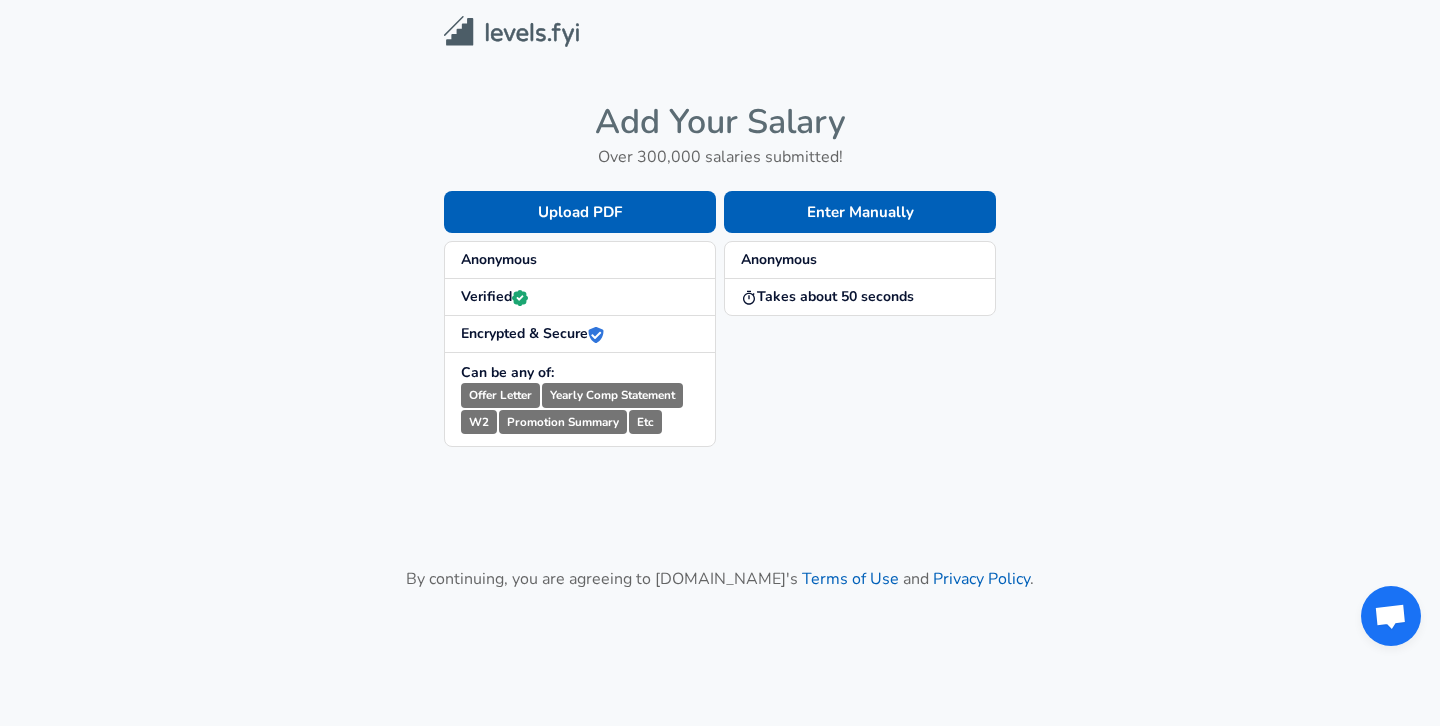 scroll, scrollTop: 0, scrollLeft: 0, axis: both 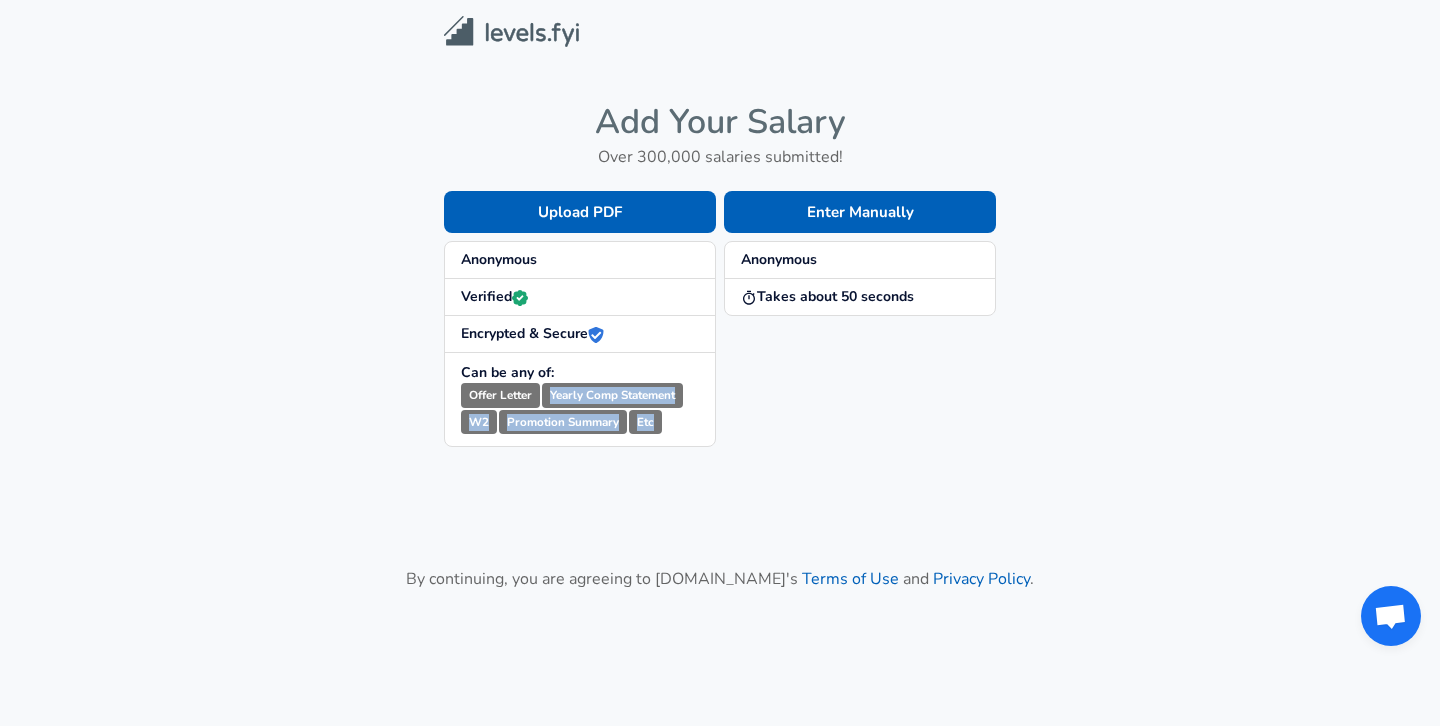drag, startPoint x: 697, startPoint y: 435, endPoint x: 459, endPoint y: 404, distance: 240.01042 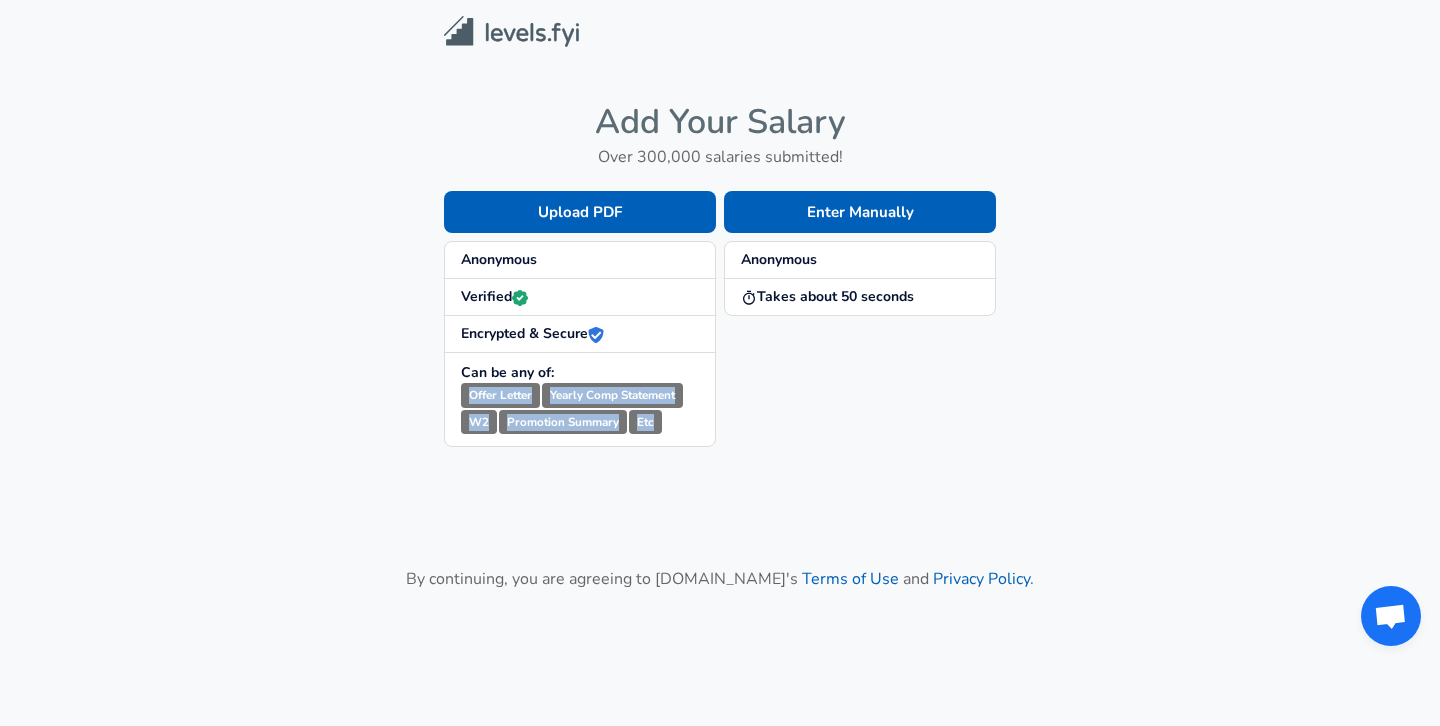 click on "Can be any of: Offer Letter Yearly Comp Statement W2 Promotion Summary Etc" at bounding box center [580, 399] 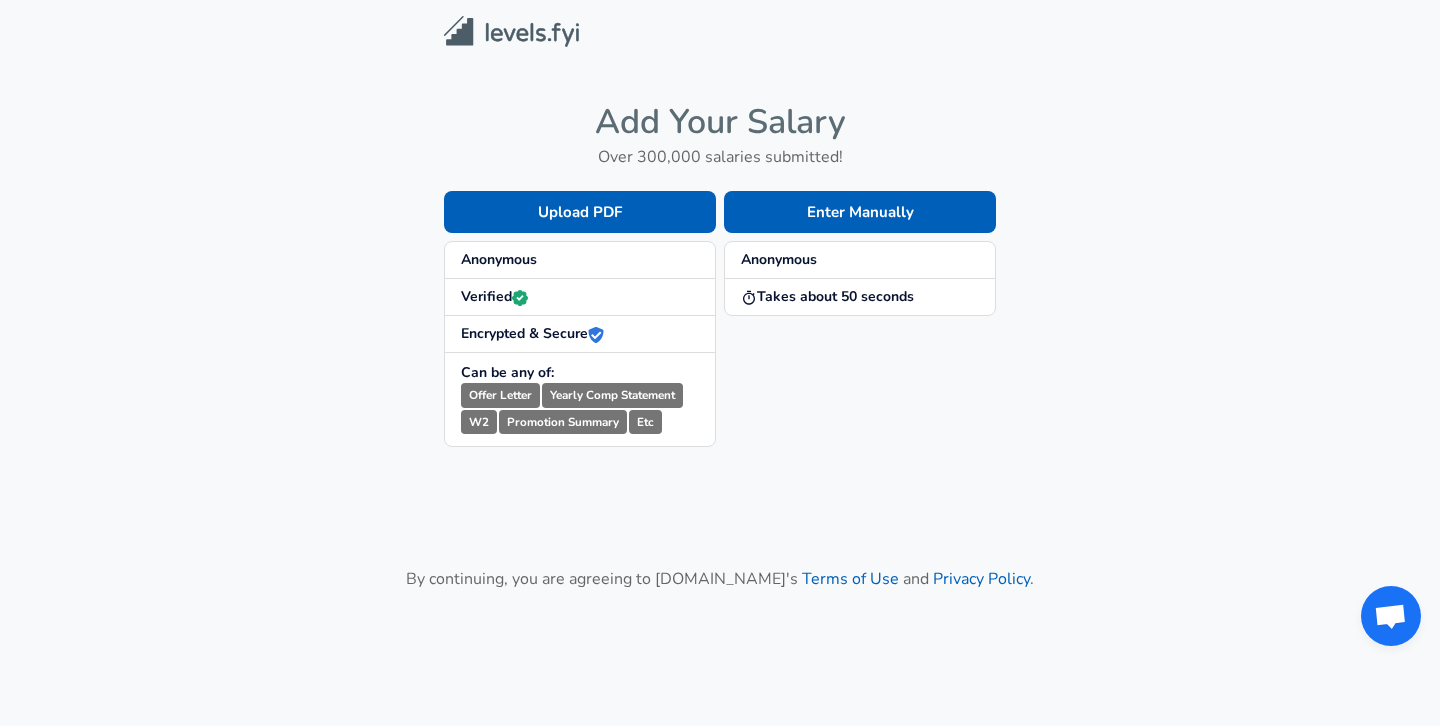 click on "Verified" at bounding box center (494, 296) 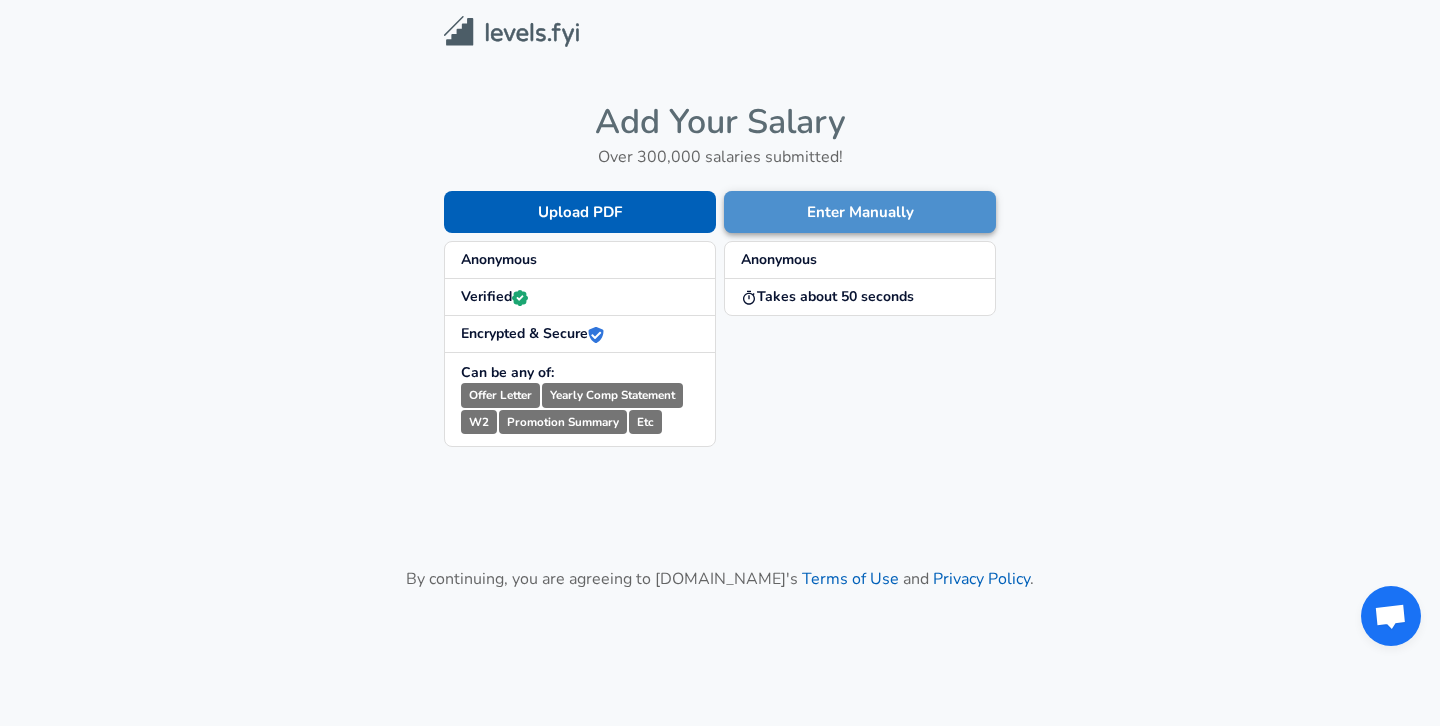 click on "Enter Manually" at bounding box center (860, 212) 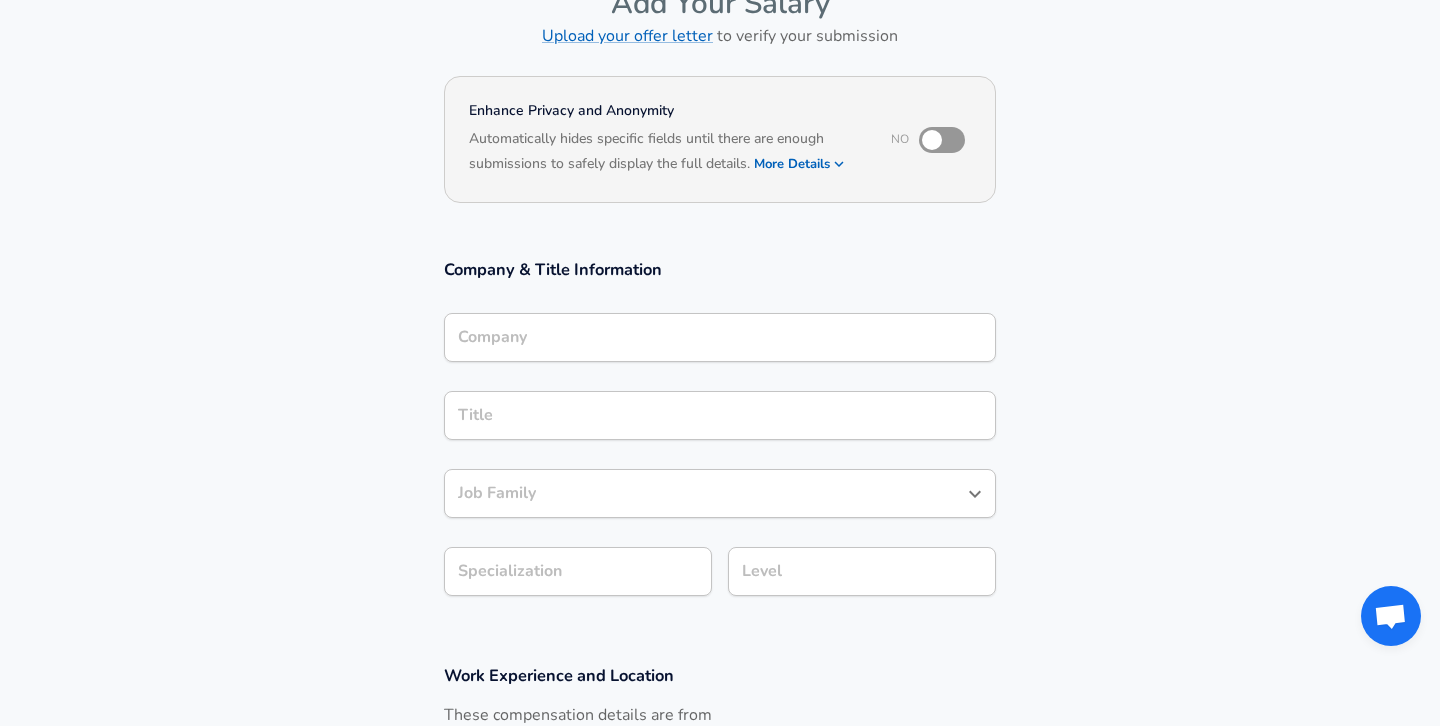 scroll, scrollTop: 129, scrollLeft: 0, axis: vertical 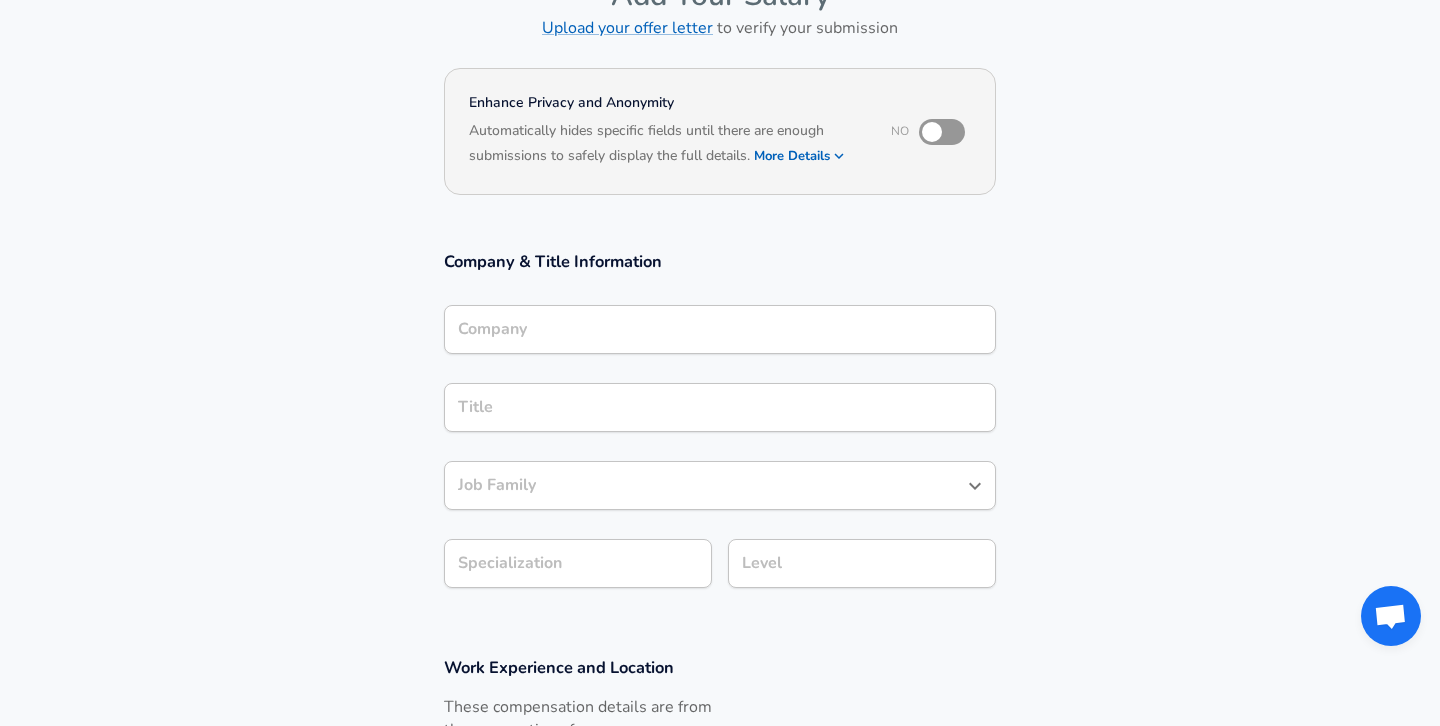 click on "More Details" at bounding box center [800, 156] 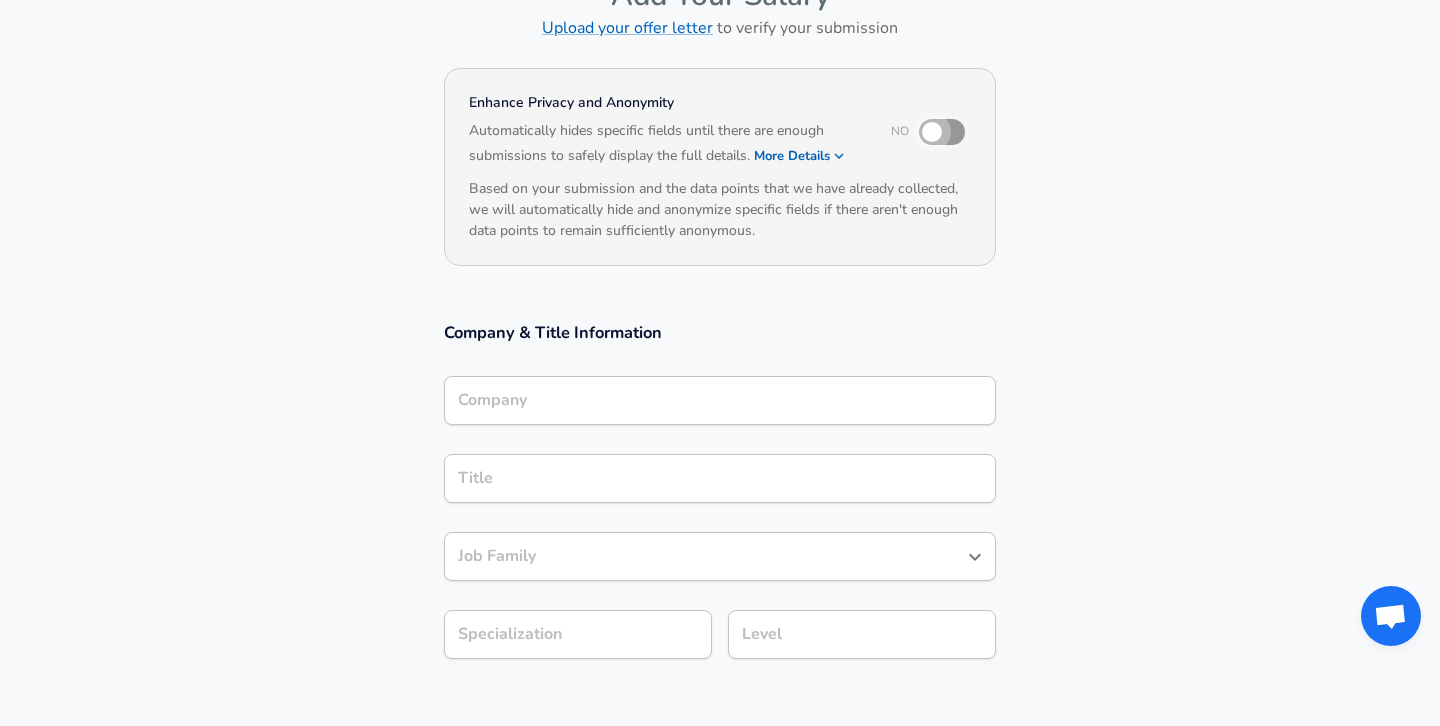 click at bounding box center [932, 132] 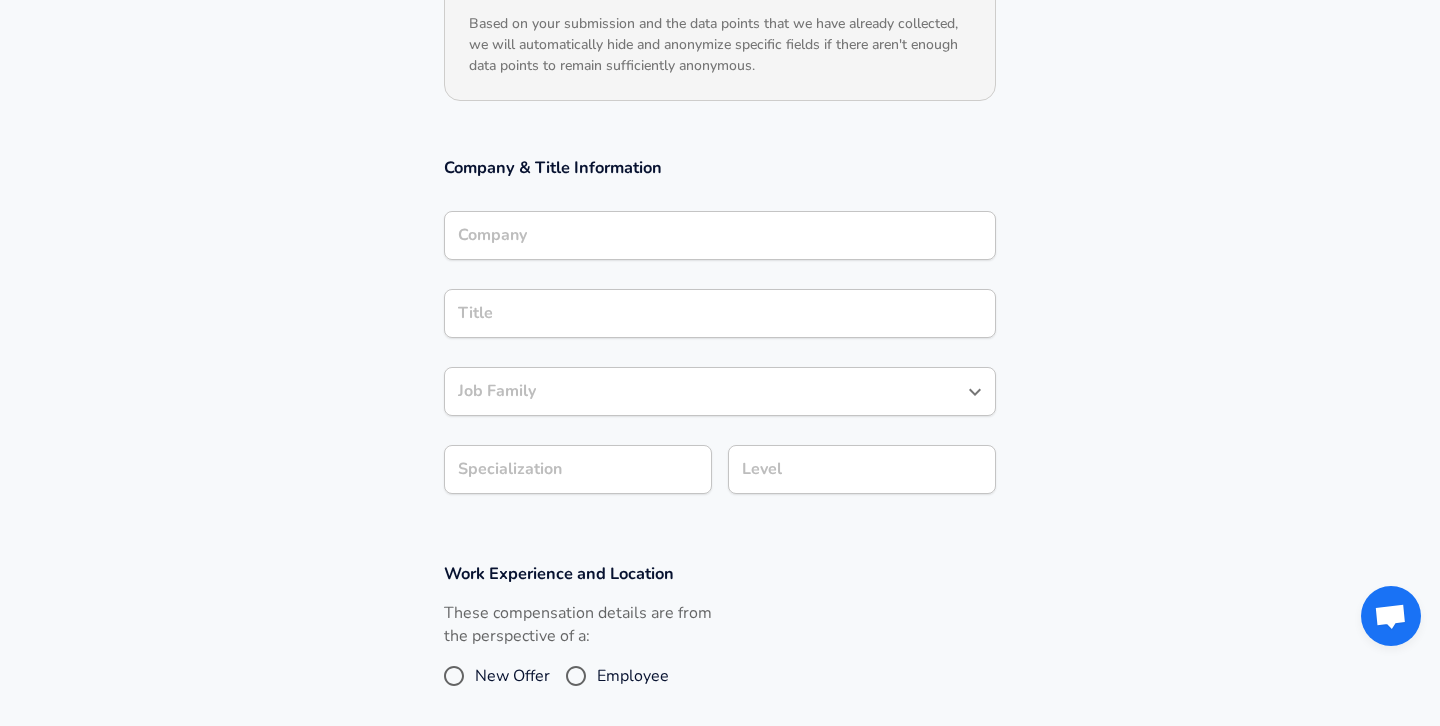 click on "Company" at bounding box center (720, 235) 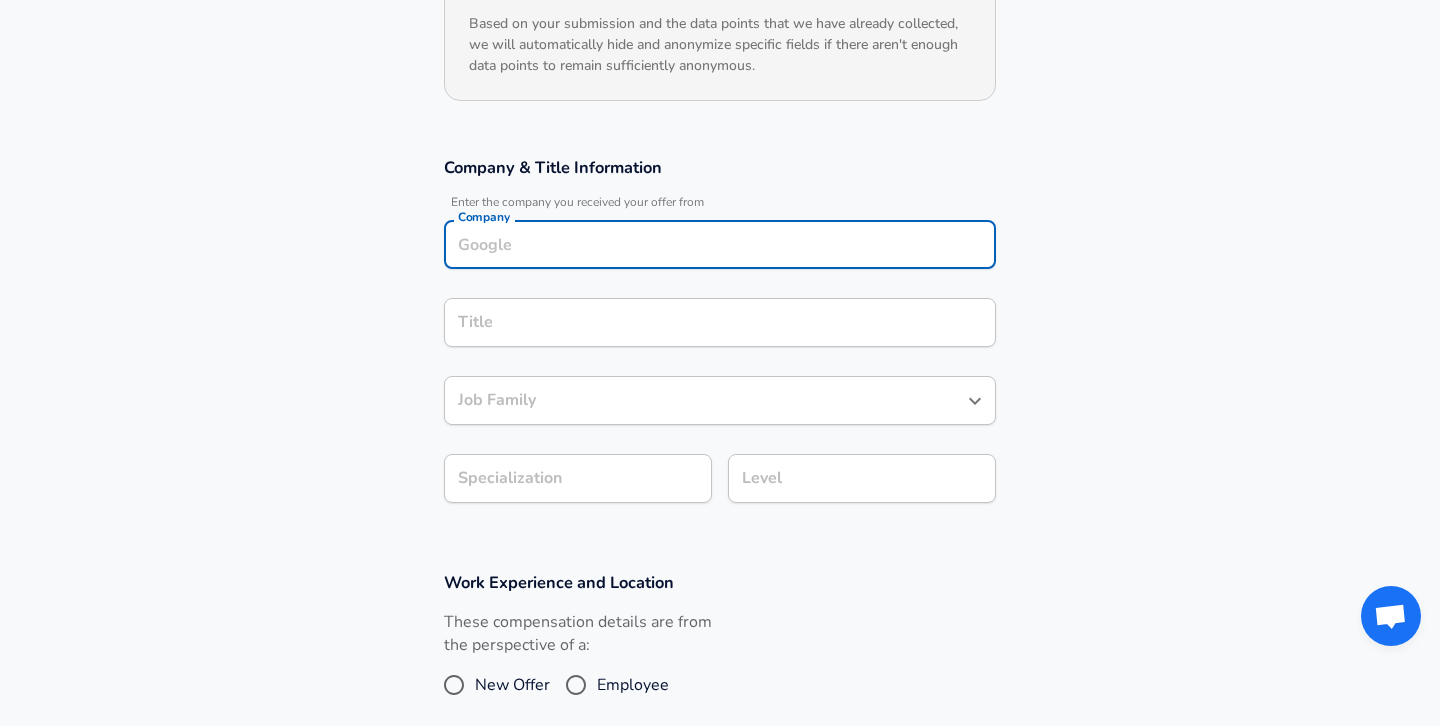 scroll, scrollTop: 314, scrollLeft: 0, axis: vertical 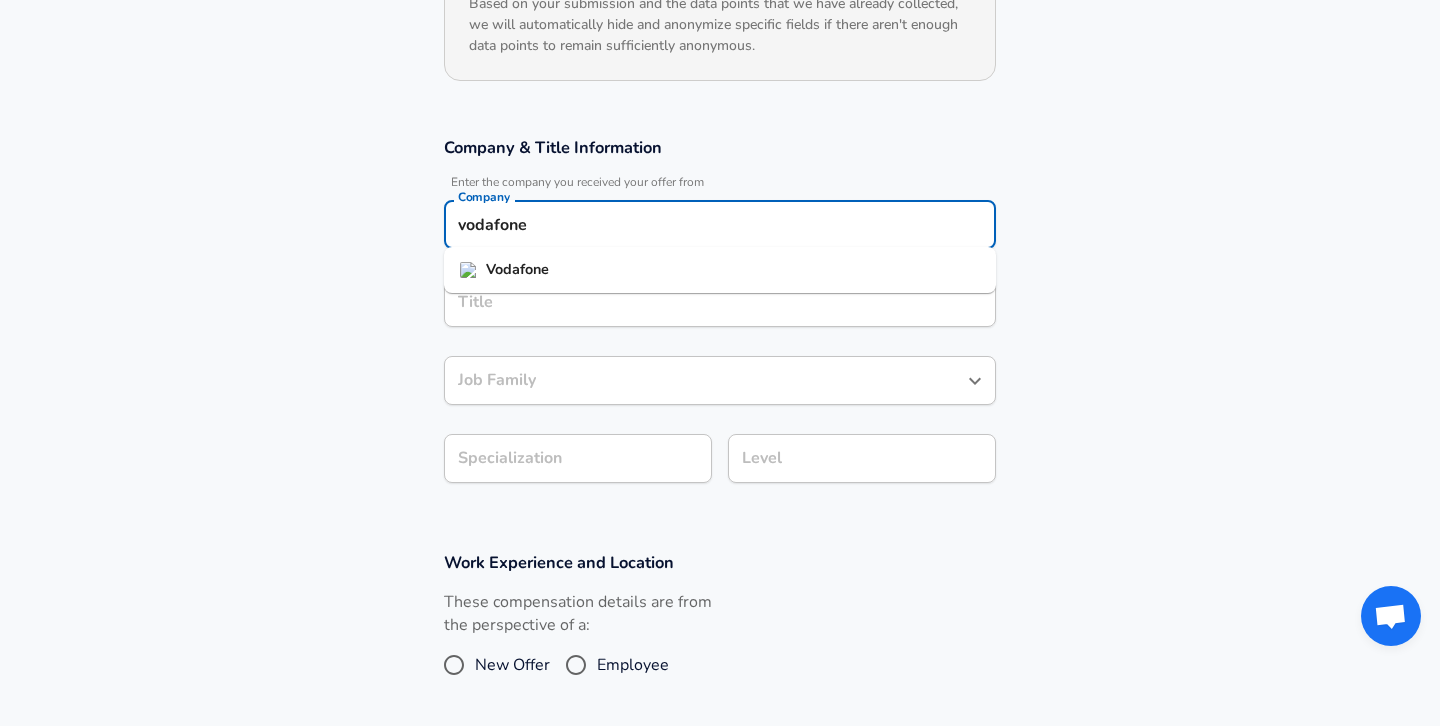 click on "Vodafone" at bounding box center (720, 270) 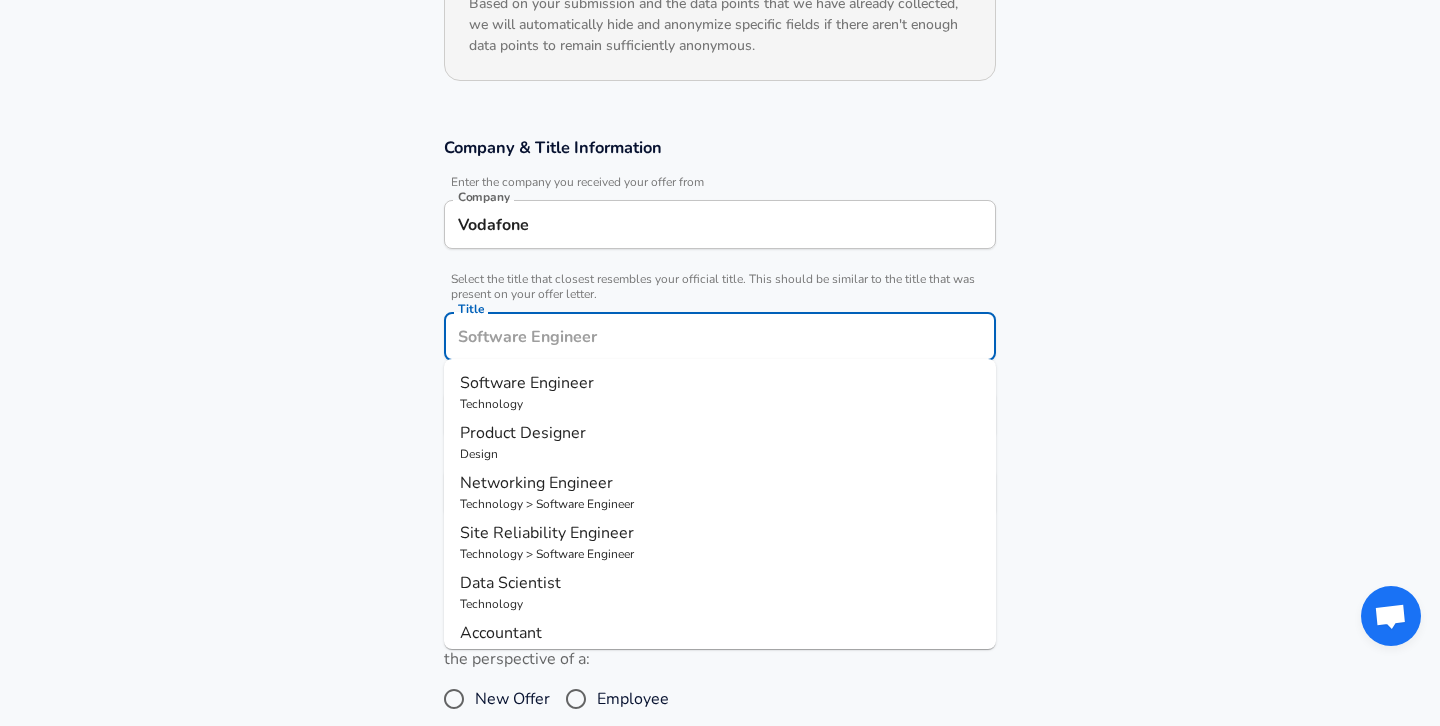 click on "Title" at bounding box center (720, 336) 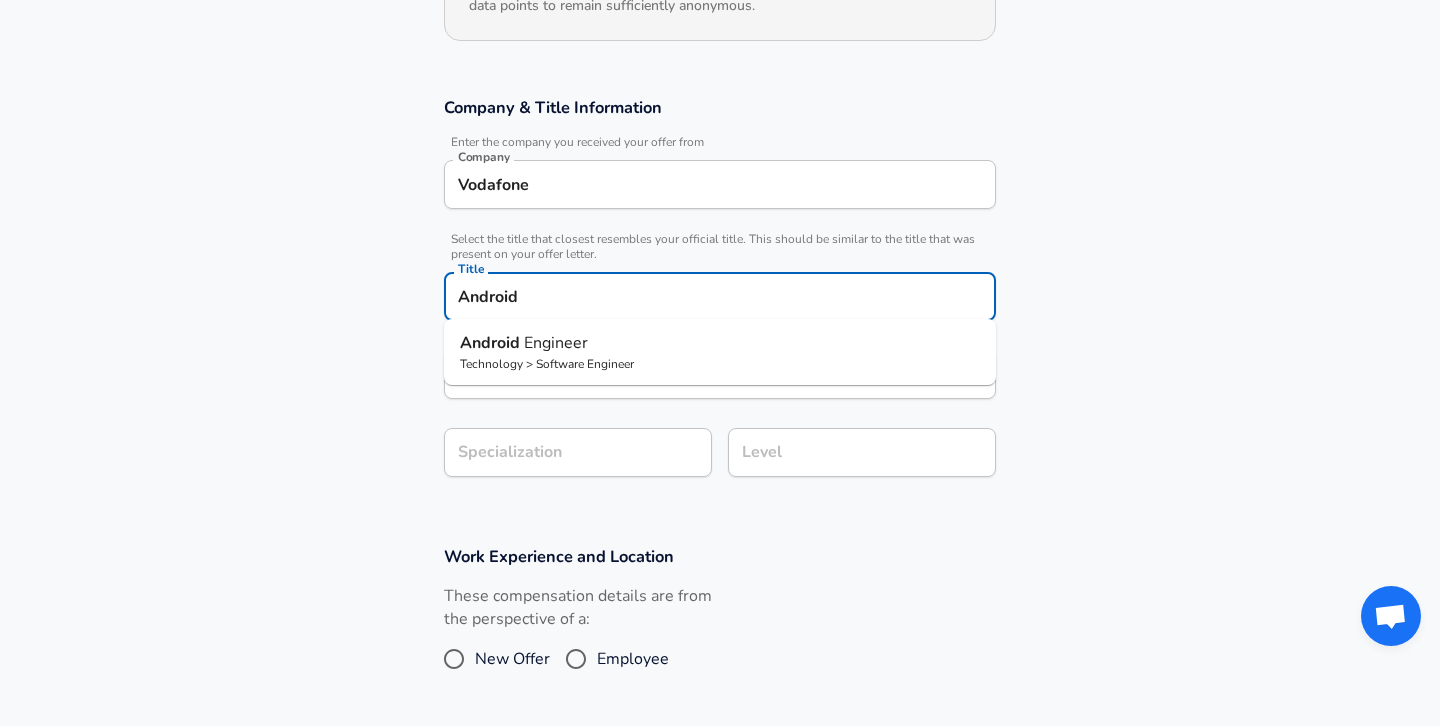 click on "Technology > Software Engineer" at bounding box center [720, 364] 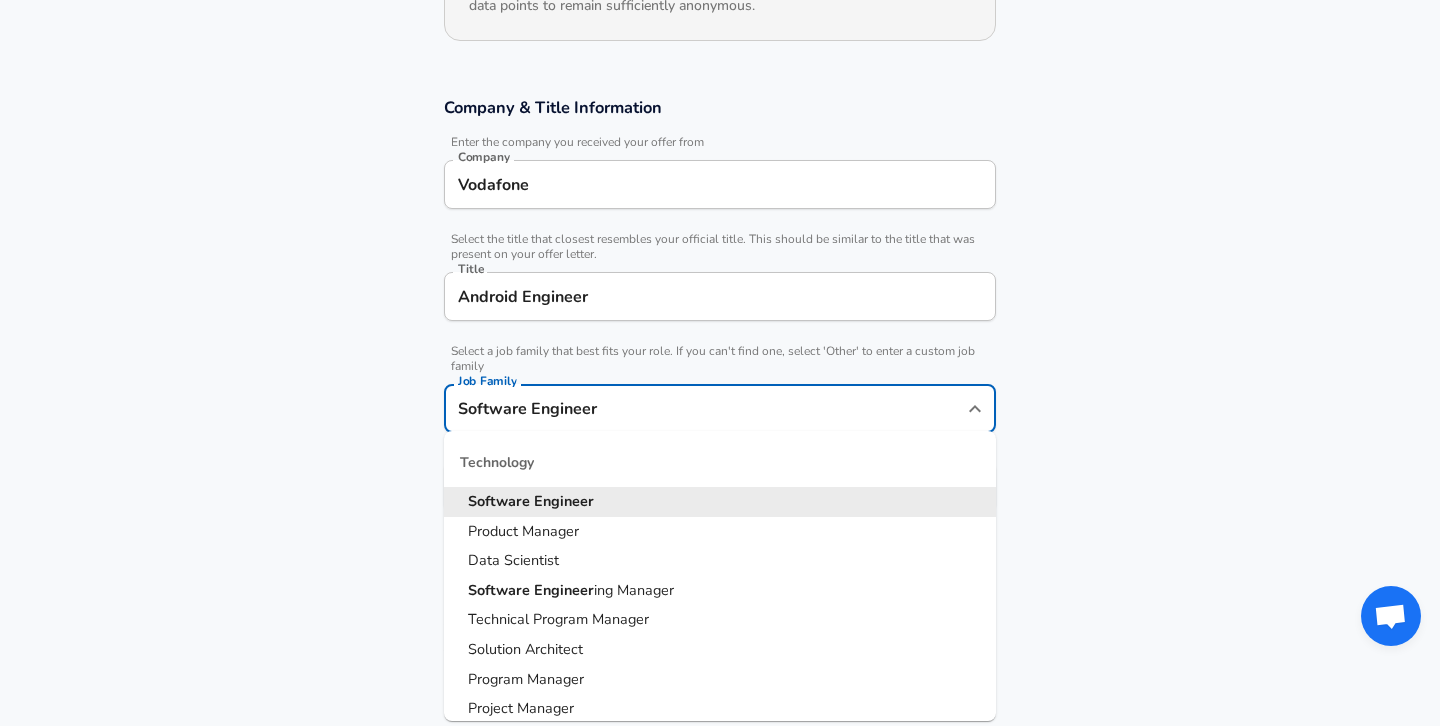click on "Software Engineer Job Family" at bounding box center (720, 408) 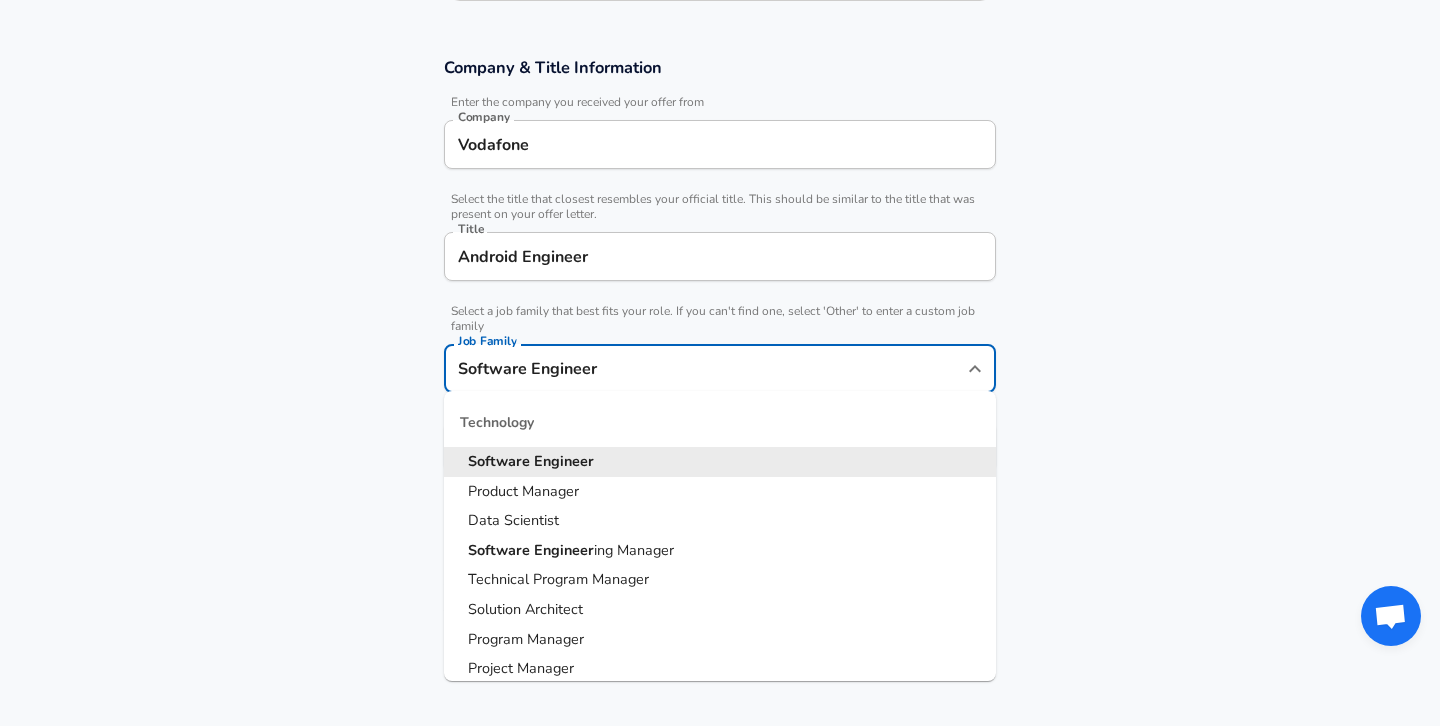 click on "Company & Title Information   Enter the company you received your offer from Company Vodafone Company   Select the title that closest resembles your official title. This should be similar to the title that was present on your offer letter. Title Android Engineer Title   Select a job family that best fits your role. If you can't find one, select 'Other' to enter a custom job family Job Family Software Engineer Job Family Technology Software     Engineer Product Manager Data Scientist Software     Engineer ing Manager Technical Program Manager Solution Architect Program Manager Project Manager Data Science Manager Technical Writer Engineering Biomedical  Engineer Civil  Engineer Hardware  Engineer Mechanical  Engineer Geological  Engineer Electrical  Engineer Controls  Engineer Chemical  Engineer Aerospace  Engineer Materials  Engineer Optical  Engineer MEP  Engineer Prompt  Engineer Business Management Consultant Business Development Sales Sales Legal Legal Sales Sales  Engineer Legal Regulatory Affairs Sales" at bounding box center [720, 274] 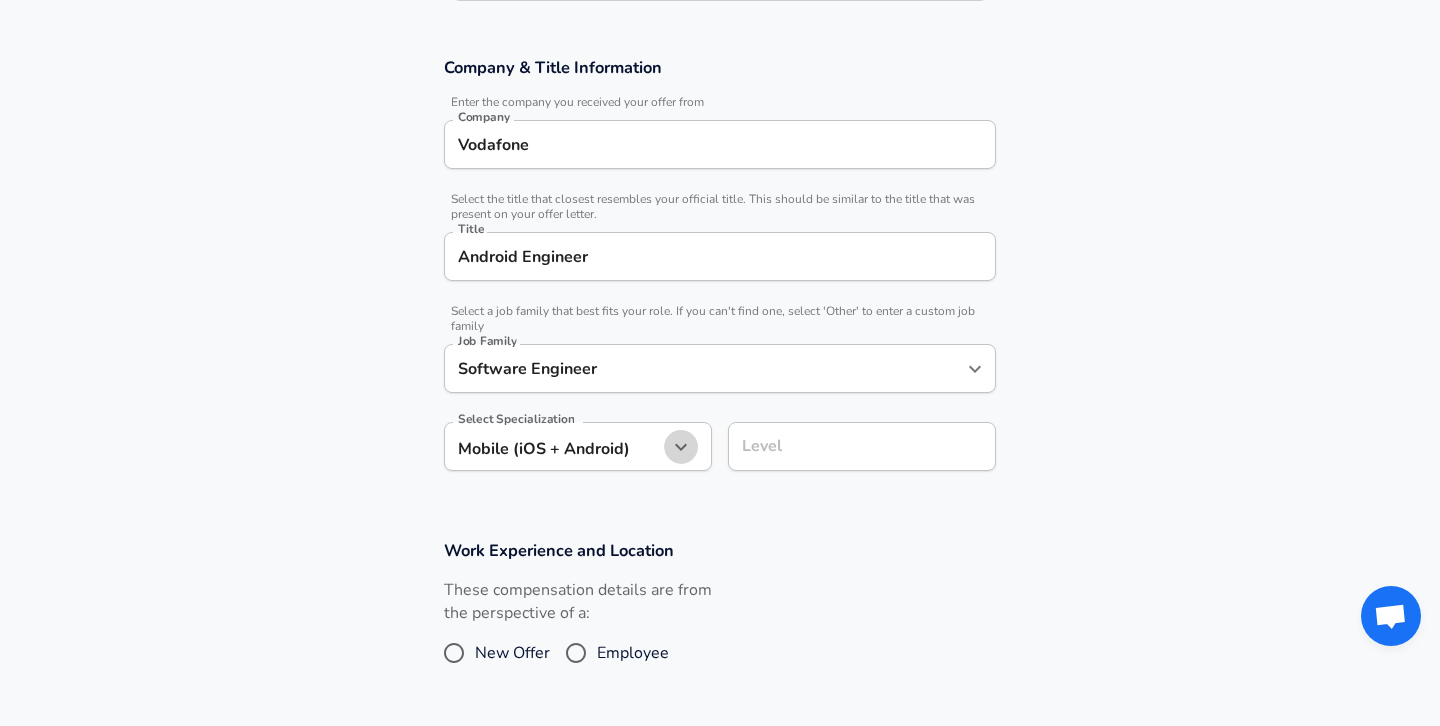click 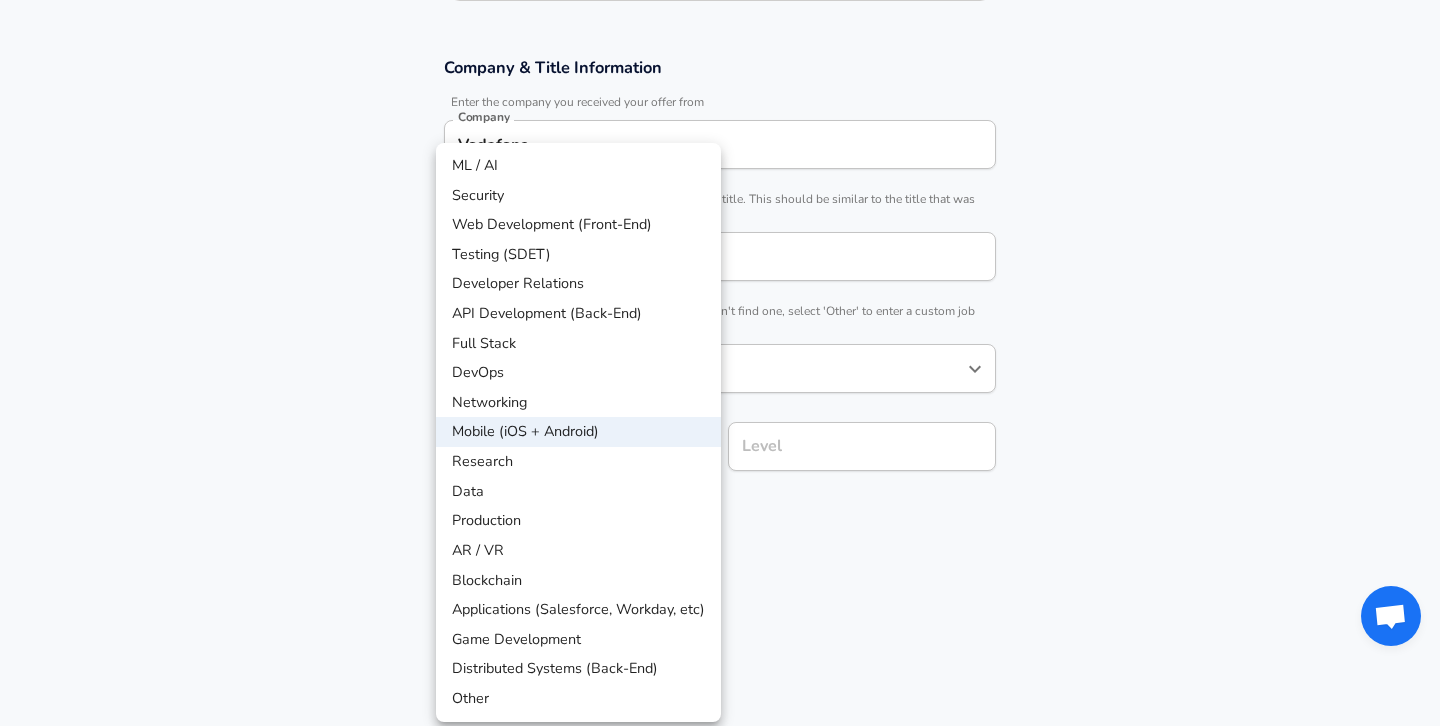 click at bounding box center [720, 363] 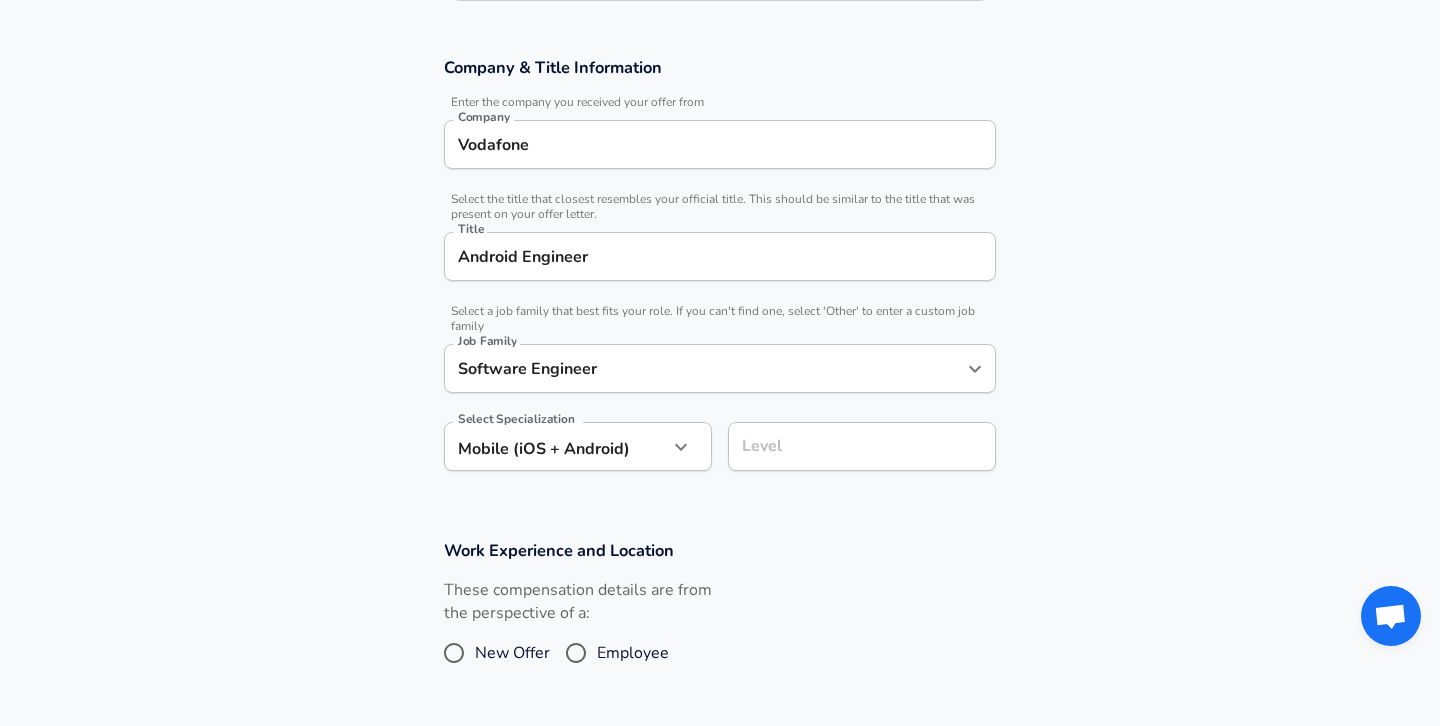 click on "Level" at bounding box center [862, 446] 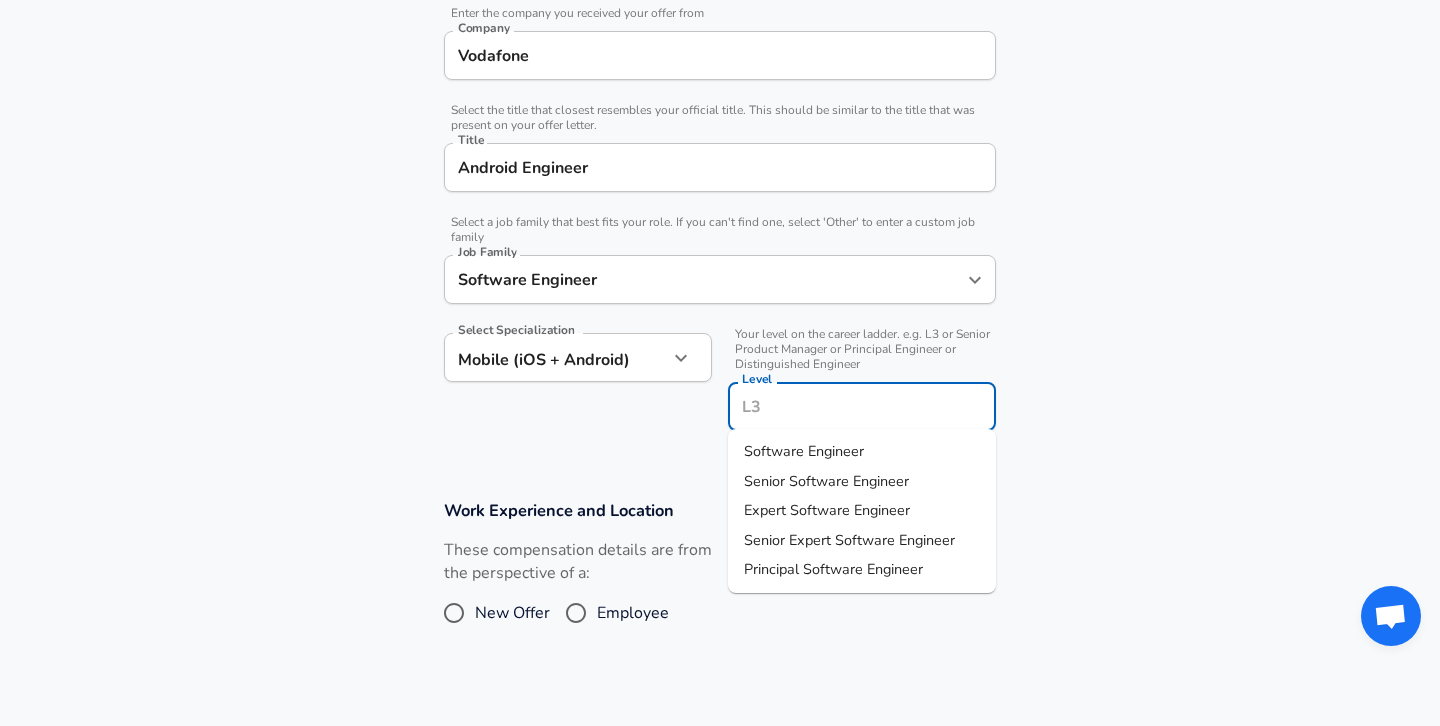 scroll, scrollTop: 485, scrollLeft: 0, axis: vertical 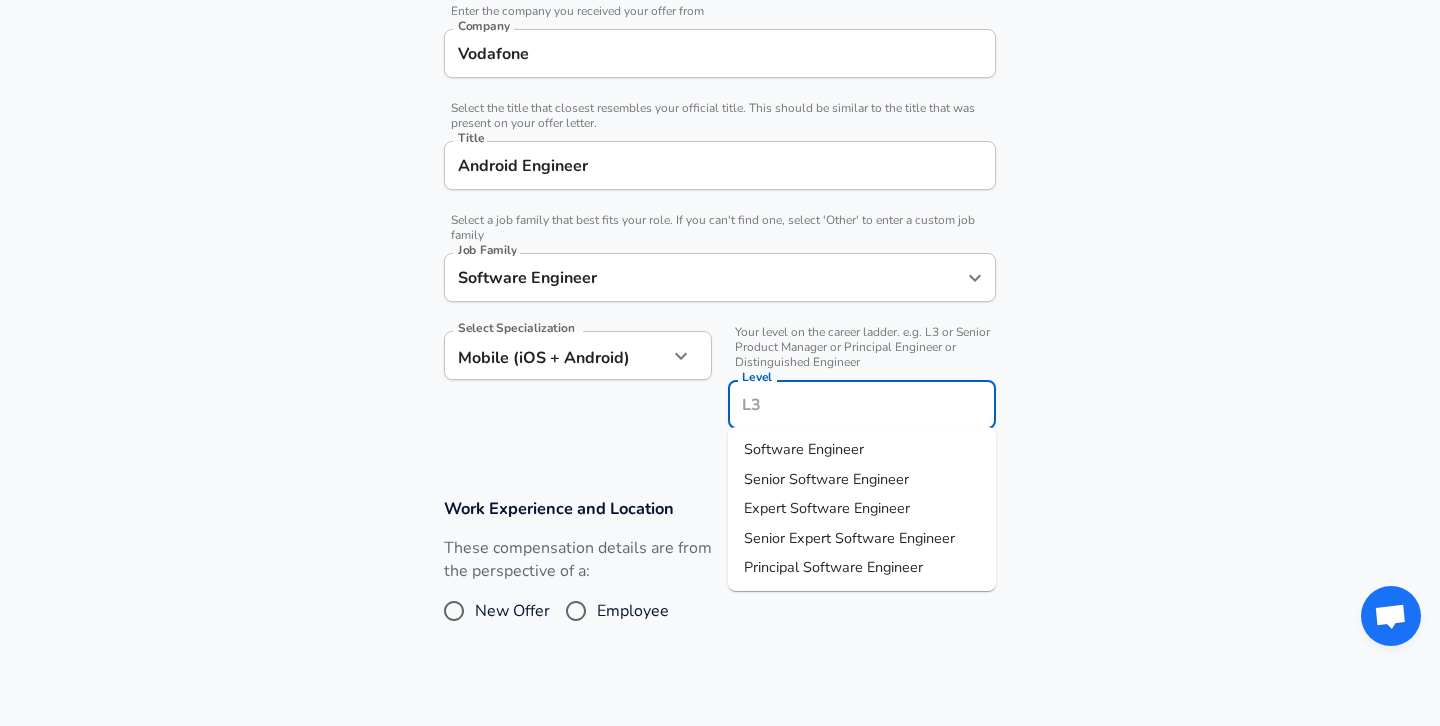 click on "Software Engineer" at bounding box center [804, 449] 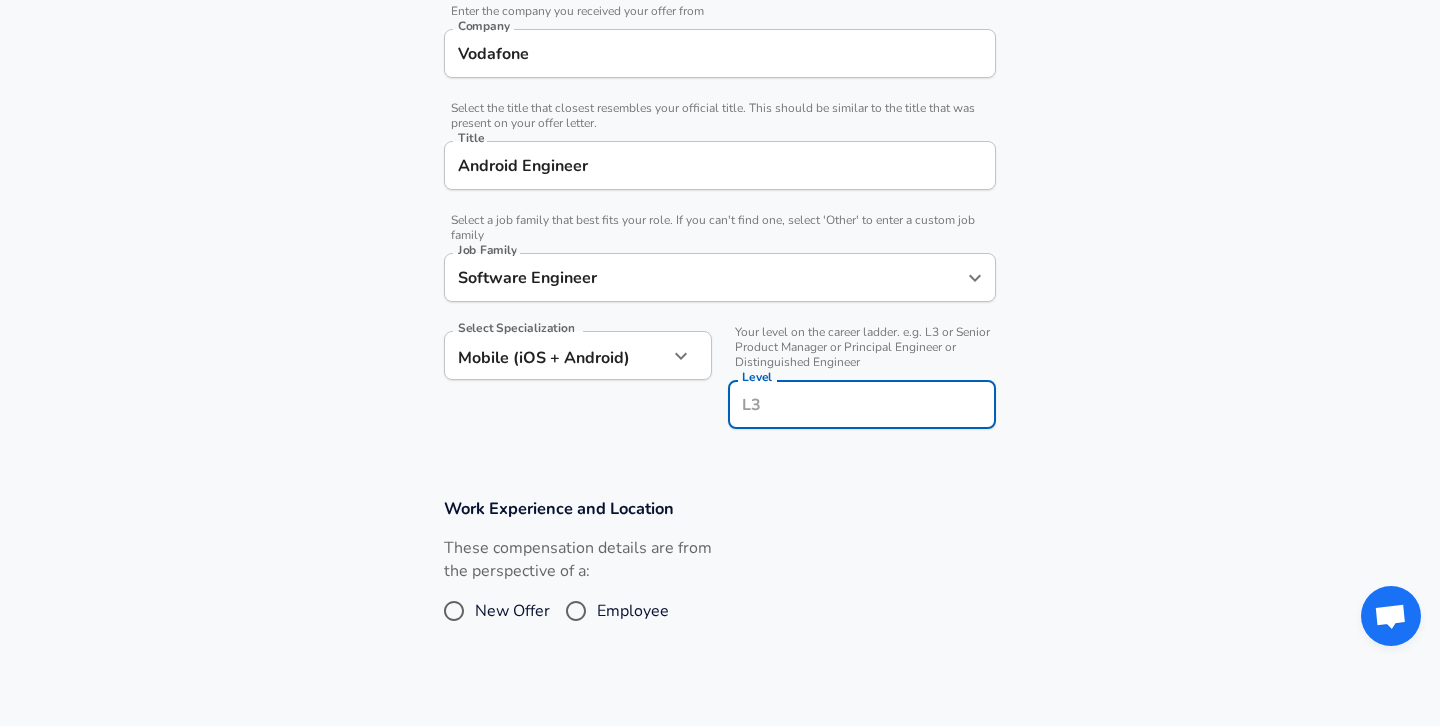 click on "Level Level" at bounding box center [862, 403] 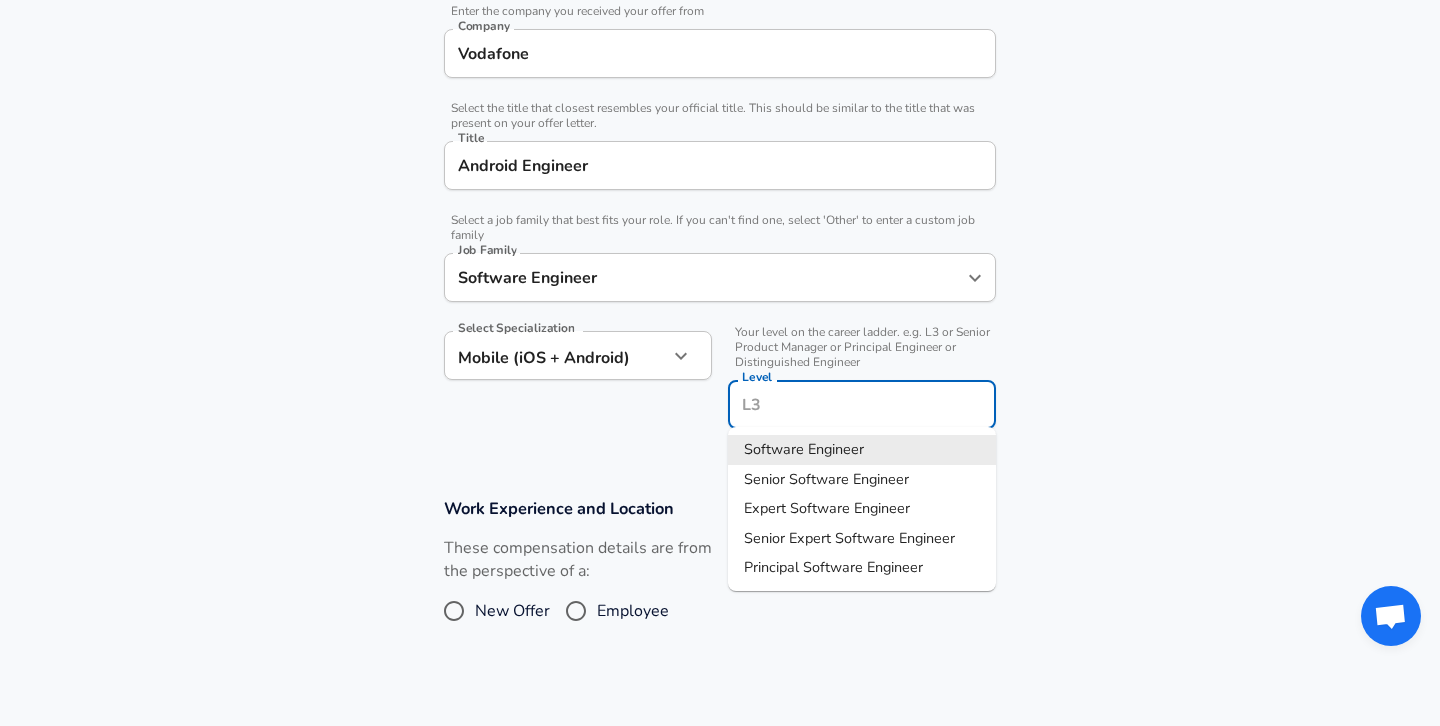 click on "Software Engineer" at bounding box center [804, 449] 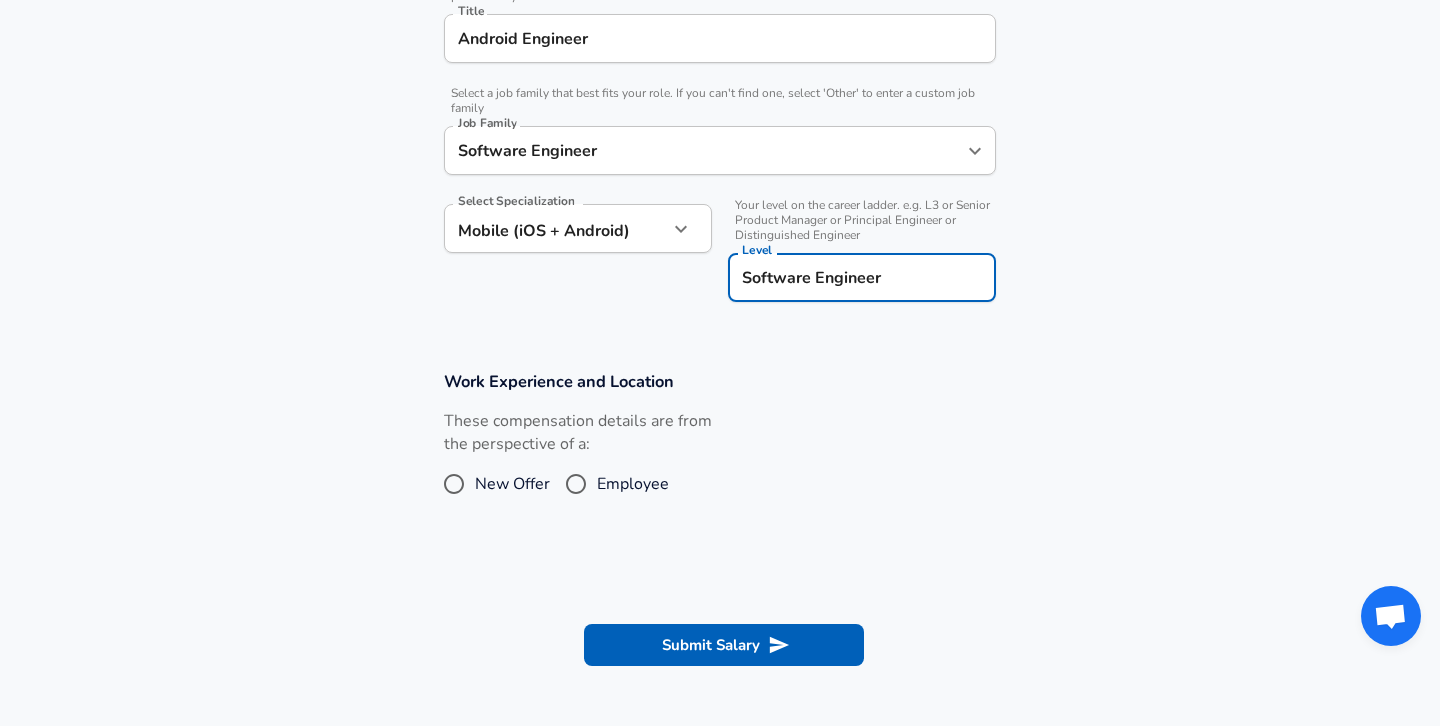 scroll, scrollTop: 625, scrollLeft: 0, axis: vertical 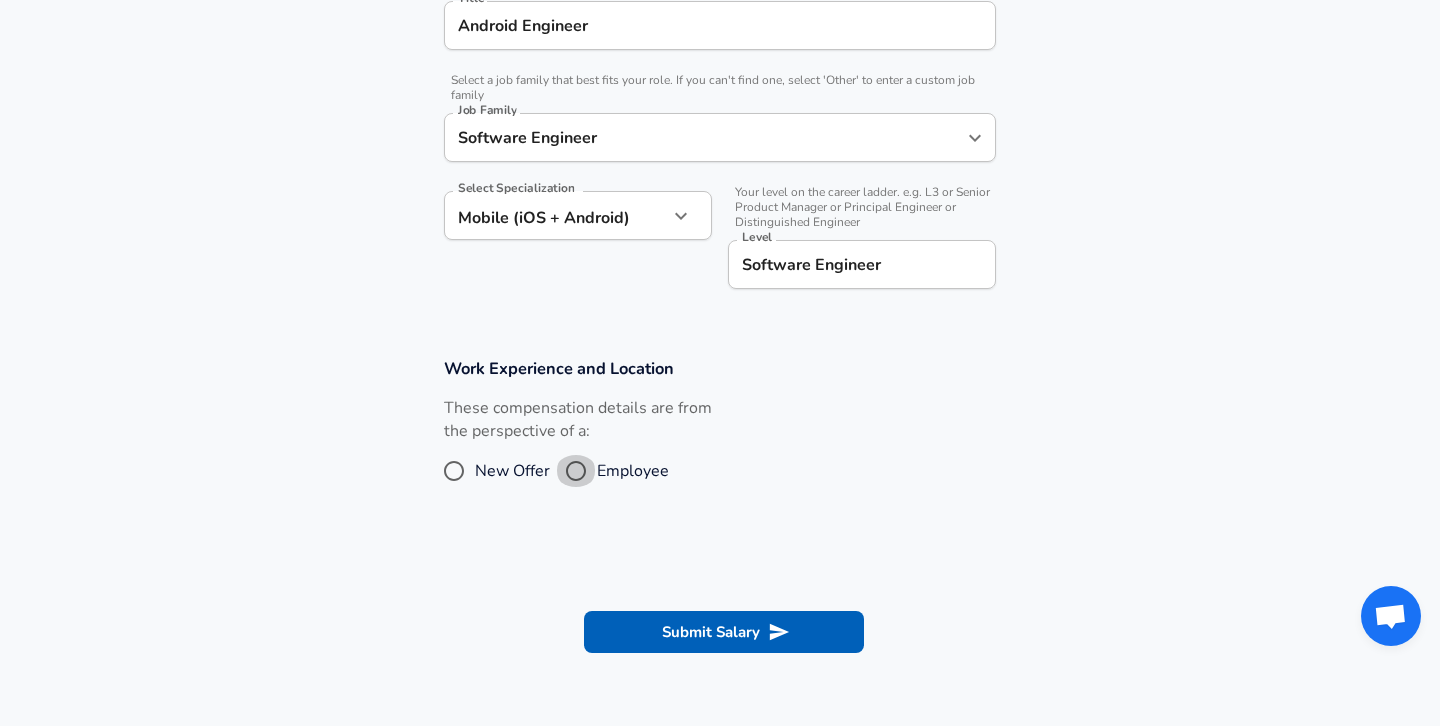 click on "Employee" at bounding box center [576, 471] 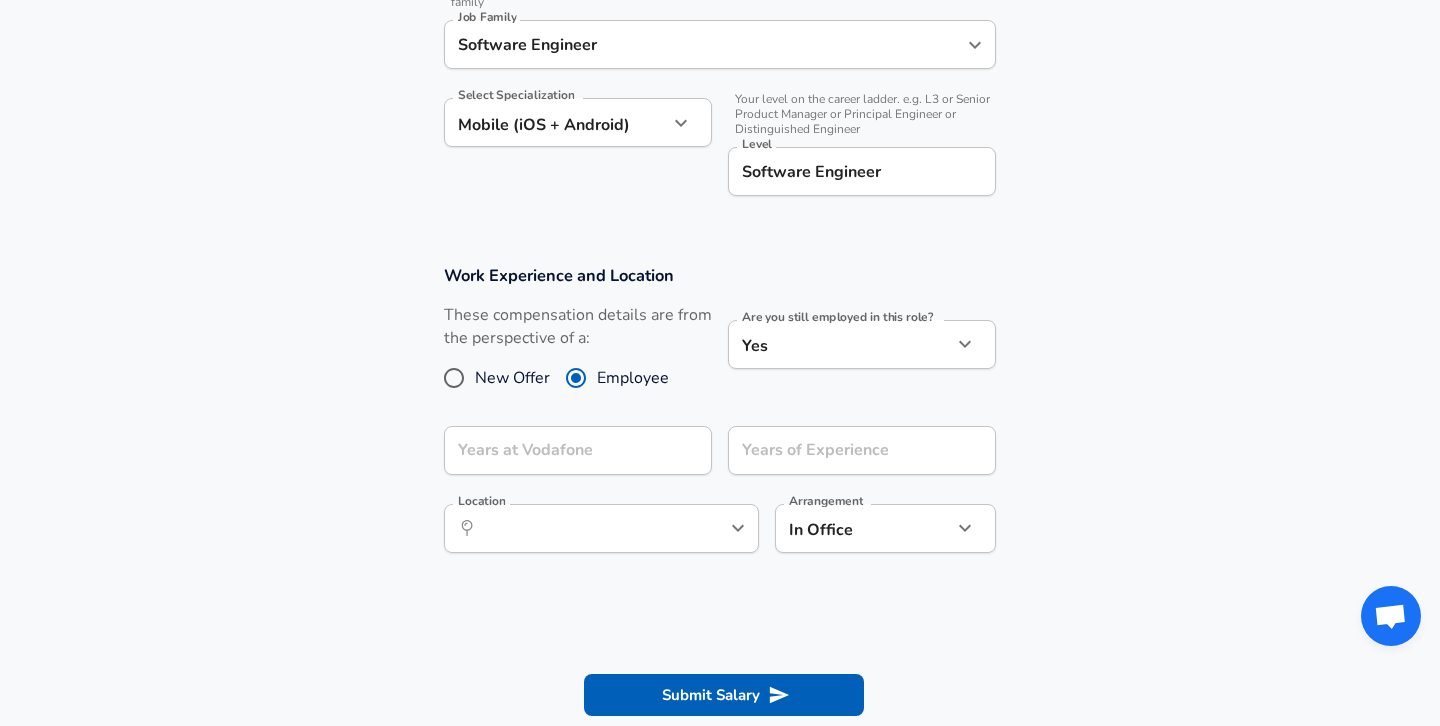 scroll, scrollTop: 735, scrollLeft: 0, axis: vertical 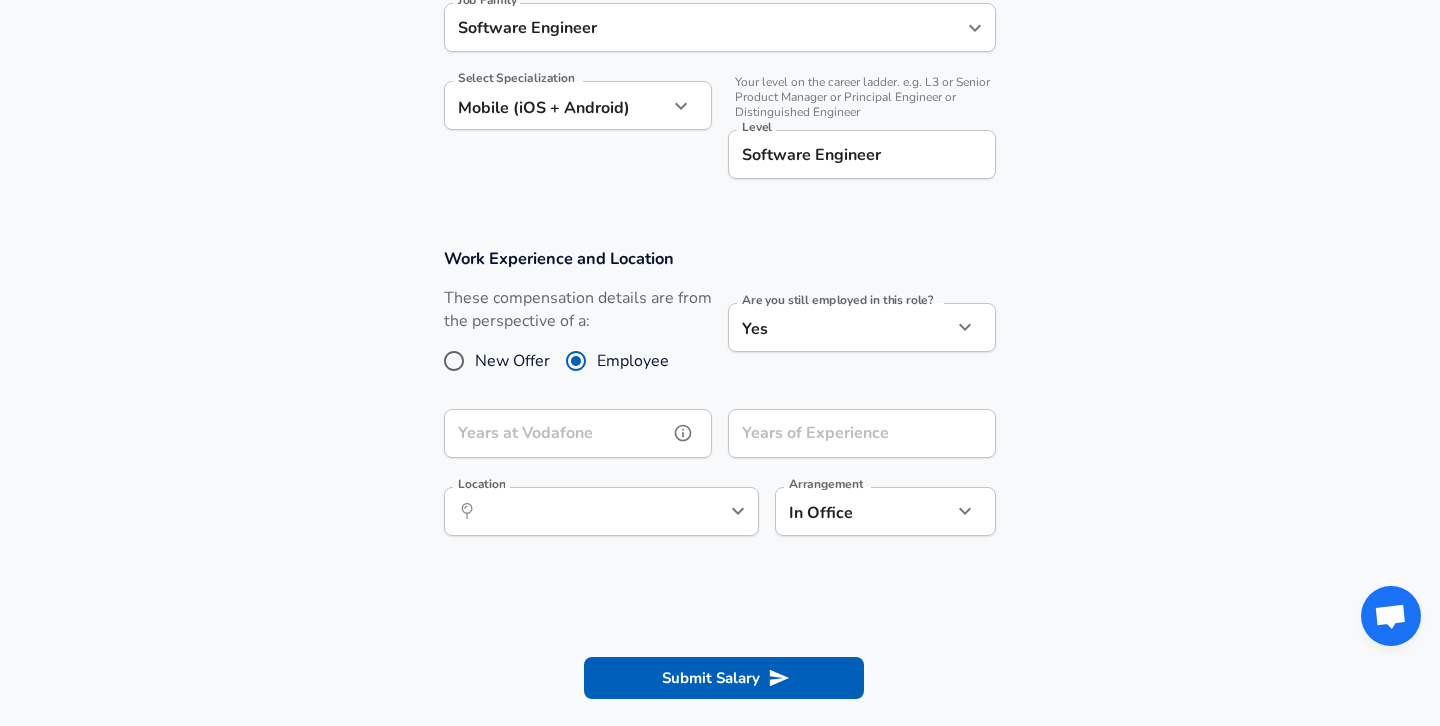 click on "Years at Vodafone" at bounding box center (556, 433) 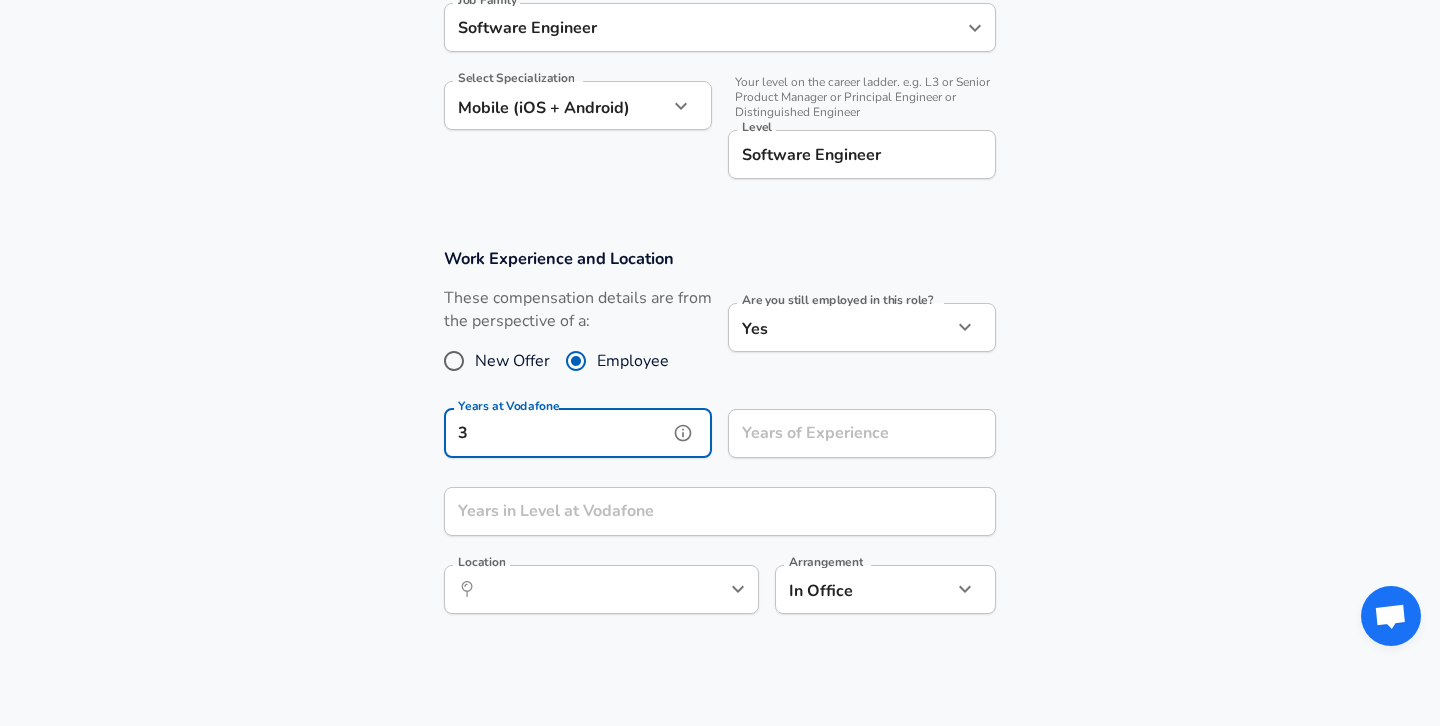 type on "3" 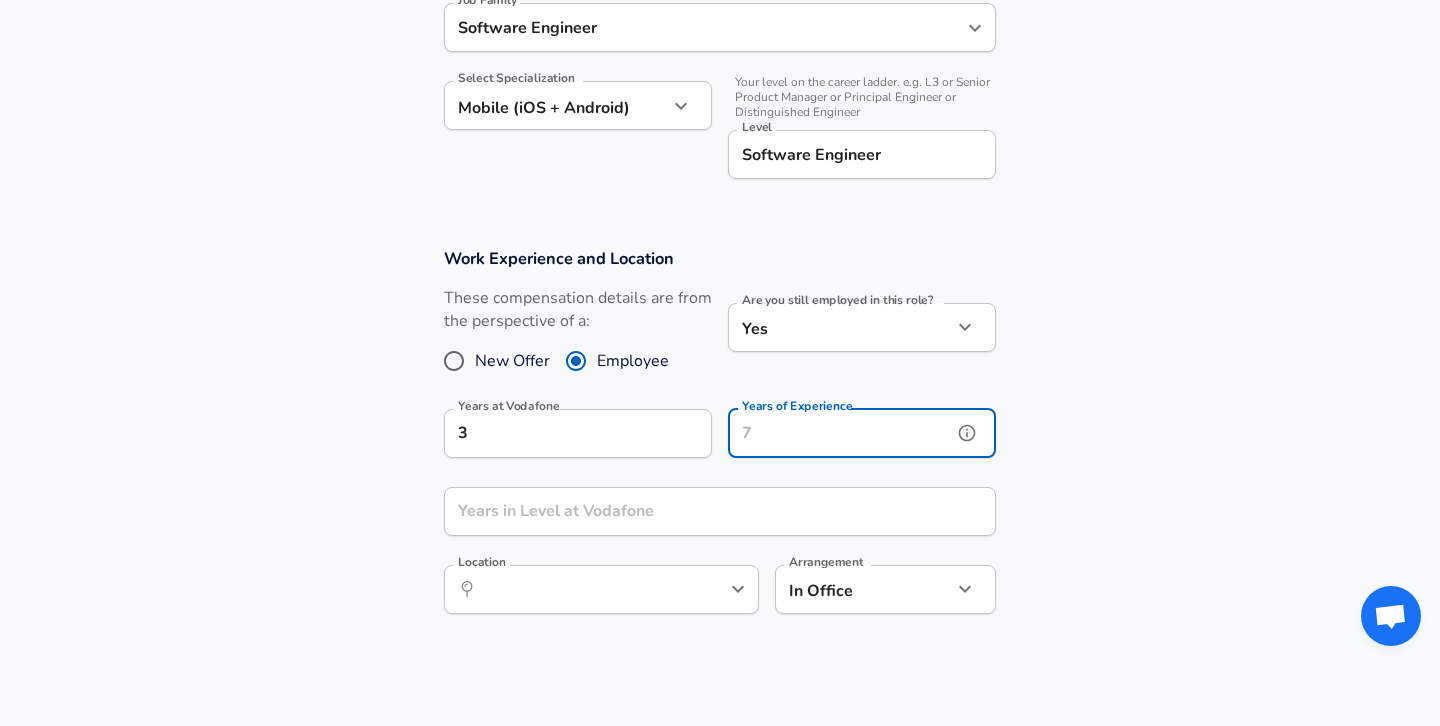 click on "Years of Experience" at bounding box center [840, 433] 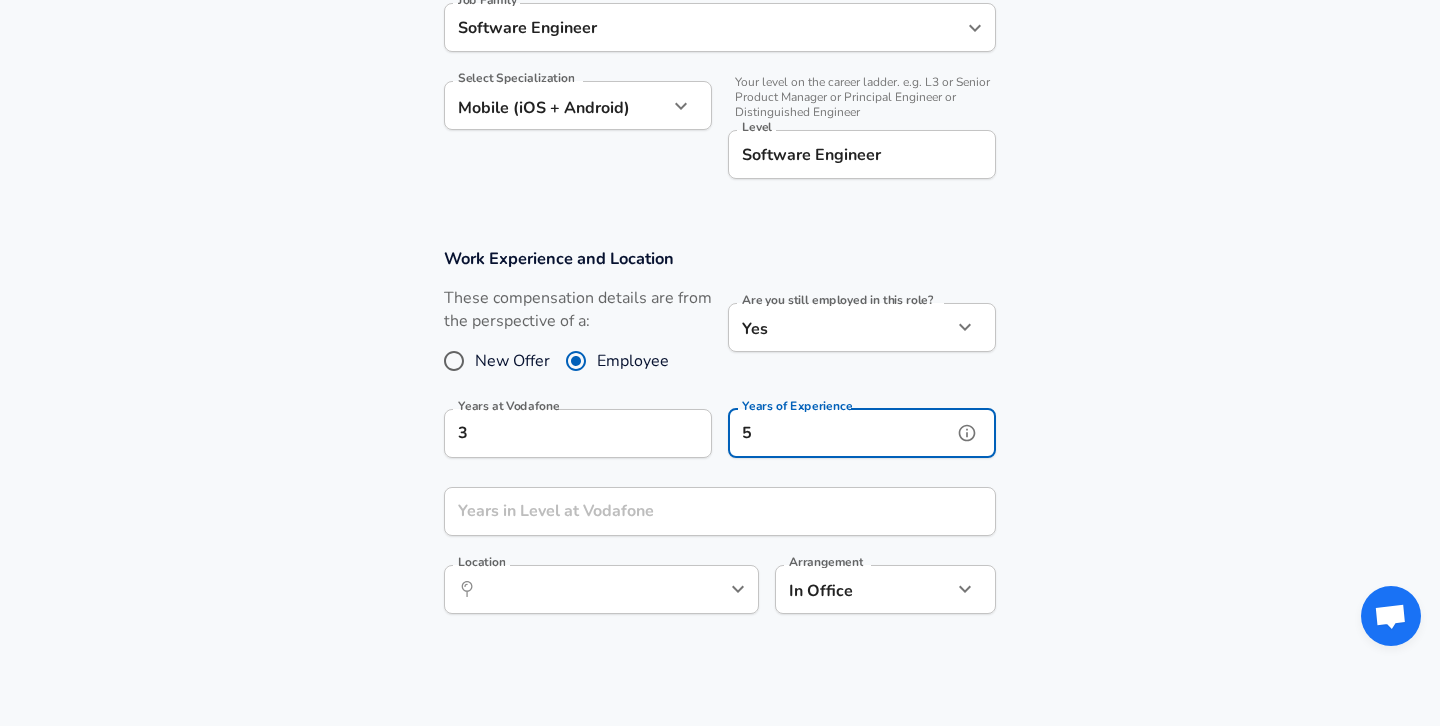type on "5" 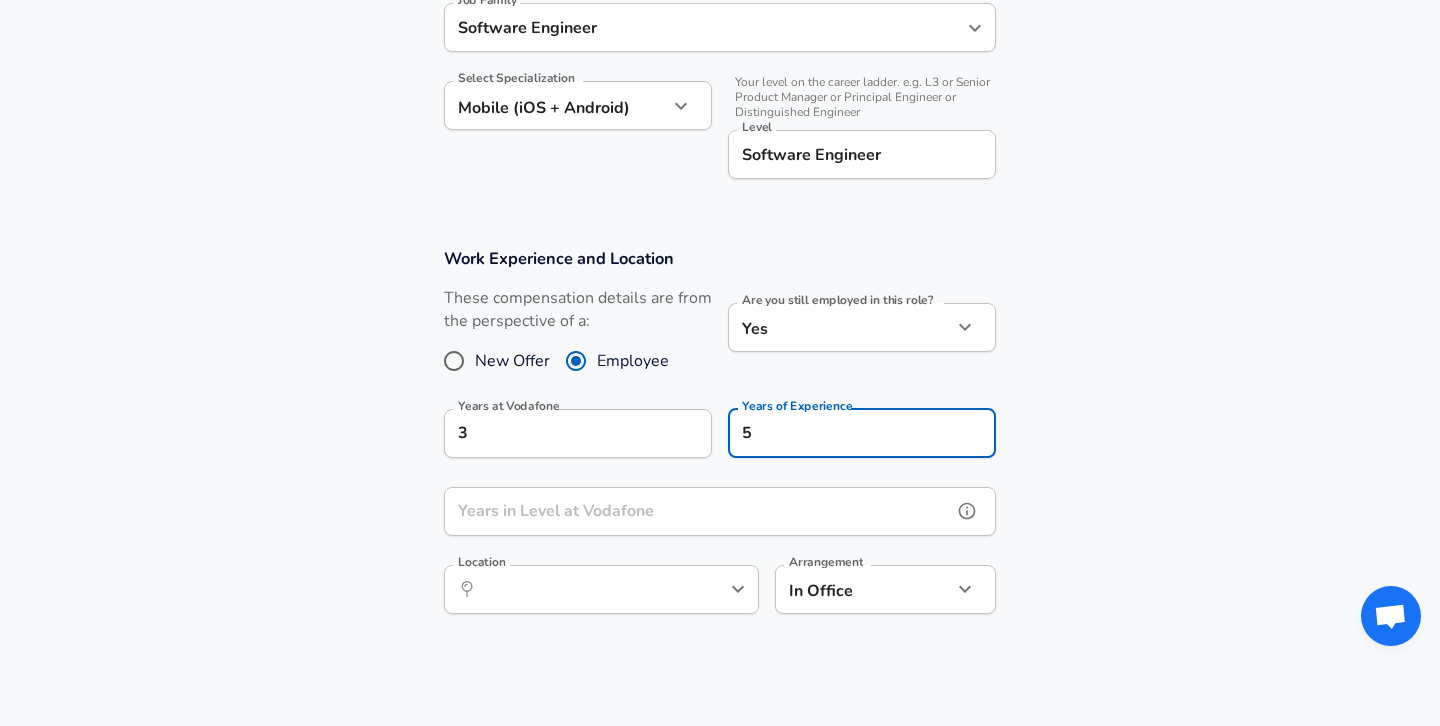 click on "Years in Level at Vodafone" at bounding box center (698, 511) 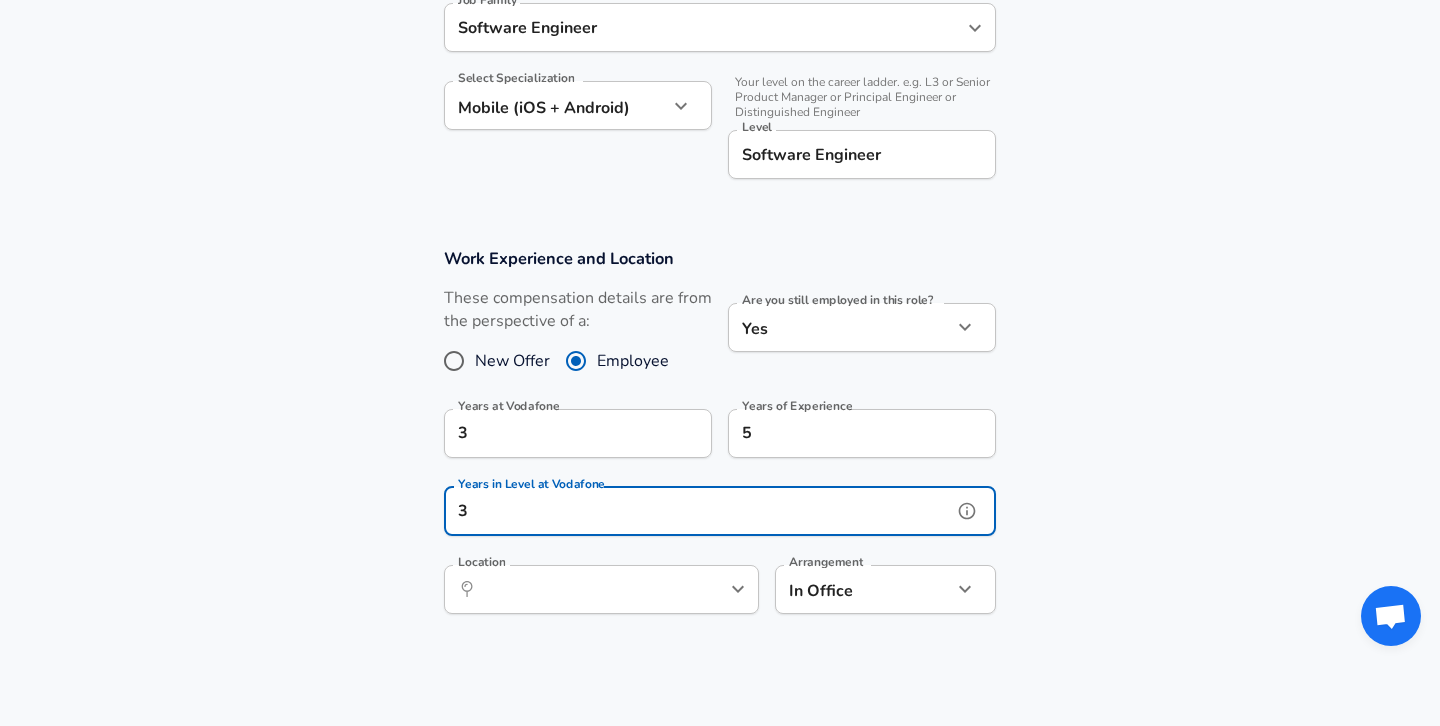 click 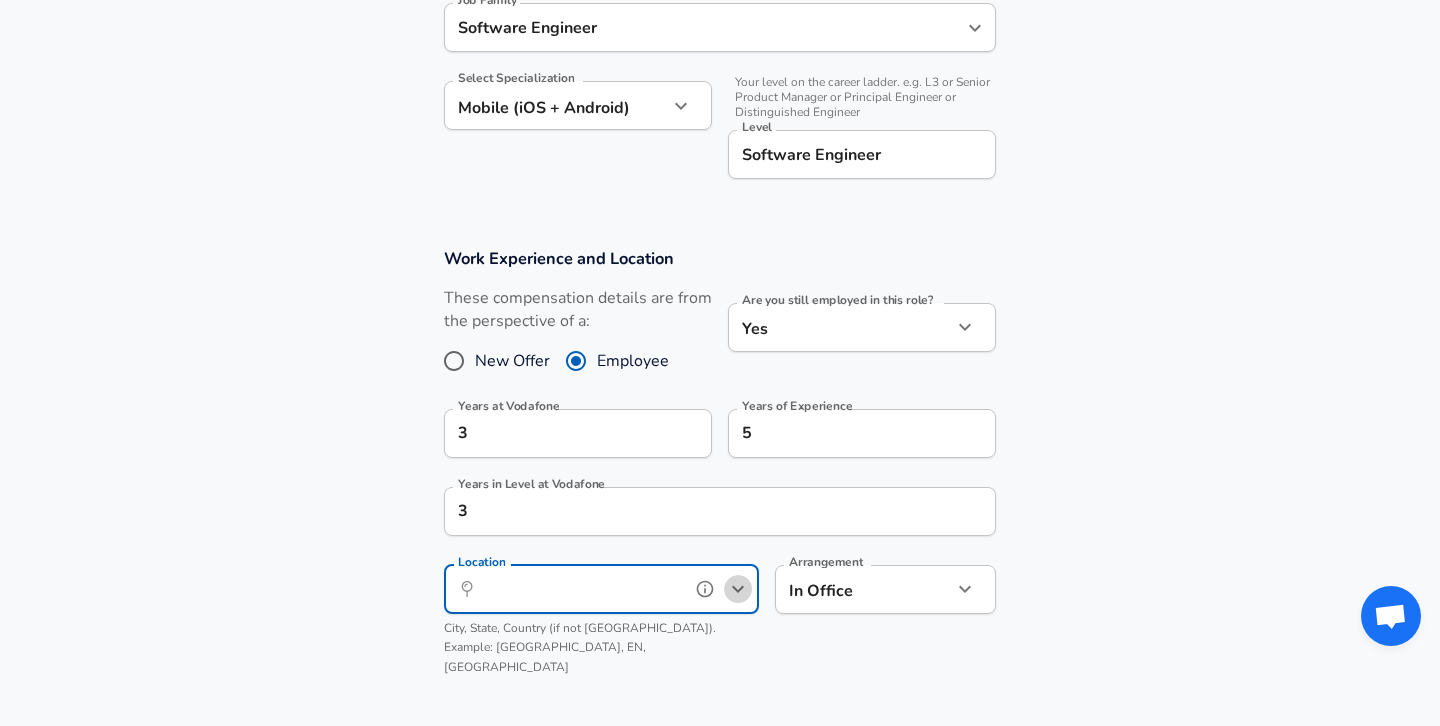 click 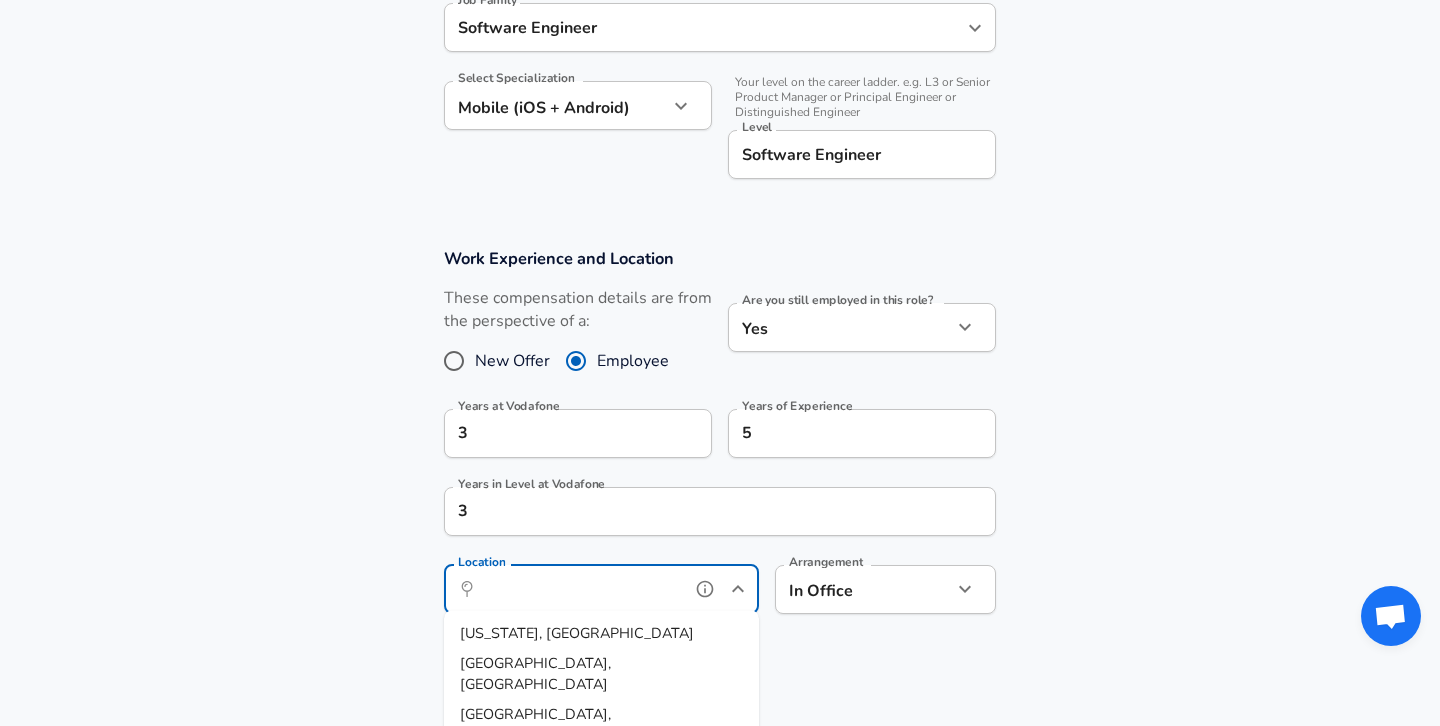 scroll, scrollTop: 854, scrollLeft: 0, axis: vertical 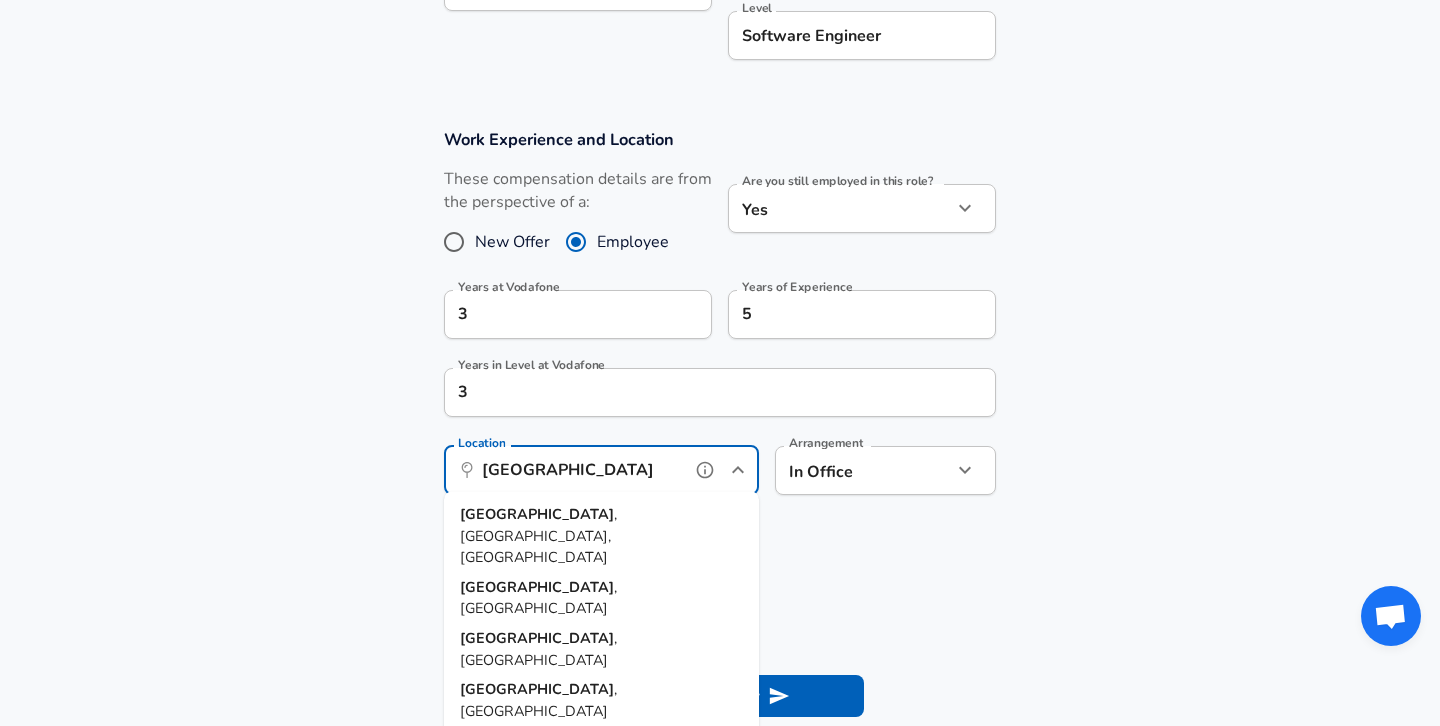 click on "[GEOGRAPHIC_DATA] , [GEOGRAPHIC_DATA], [GEOGRAPHIC_DATA]" at bounding box center [601, 536] 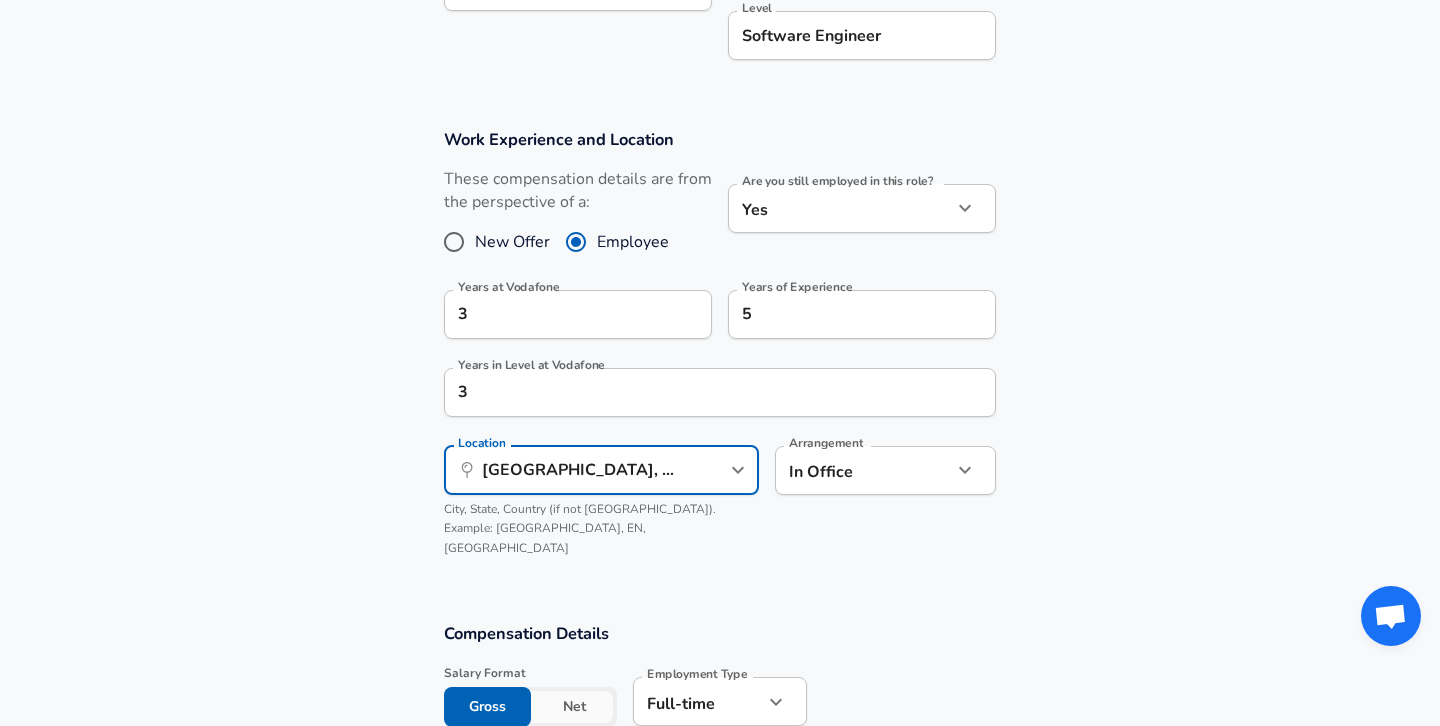 click on "We value your privacy We use cookies to enhance your browsing experience, serve personalized ads or content, and analyze our traffic. By clicking "Accept All", you consent to our use of cookies. Customize    Accept All   Customize Consent Preferences   We use cookies to help you navigate efficiently and perform certain functions. You will find detailed information about all cookies under each consent category below. The cookies that are categorized as "Necessary" are stored on your browser as they are essential for enabling the basic functionalities of the site. ...  Show more Necessary Always Active Necessary cookies are required to enable the basic features of this site, such as providing secure log-in or adjusting your consent preferences. These cookies do not store any personally identifiable data. Cookie _GRECAPTCHA Duration 5 months 27 days Description Google Recaptcha service sets this cookie to identify bots to protect the website against malicious spam attacks. Cookie __stripe_mid Duration 1 year MR" at bounding box center (720, -491) 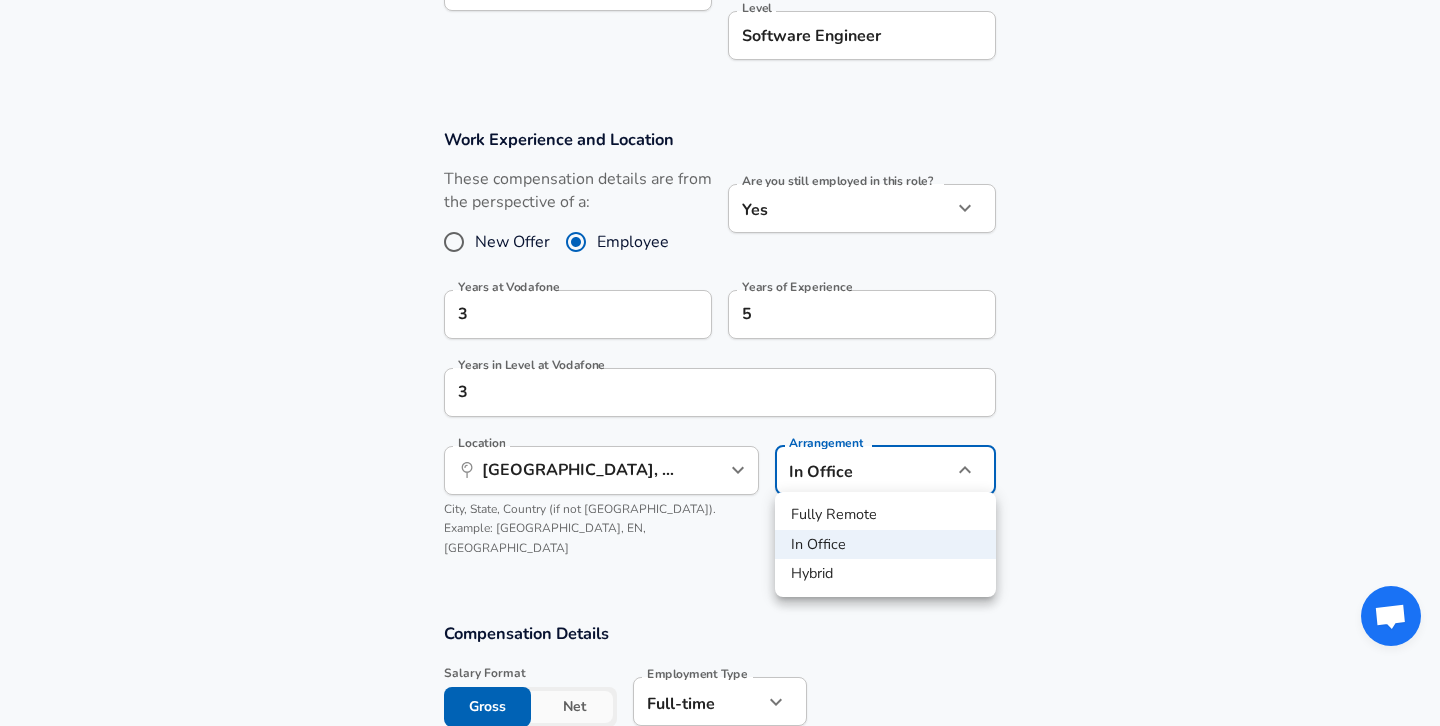 click on "Hybrid" at bounding box center (885, 574) 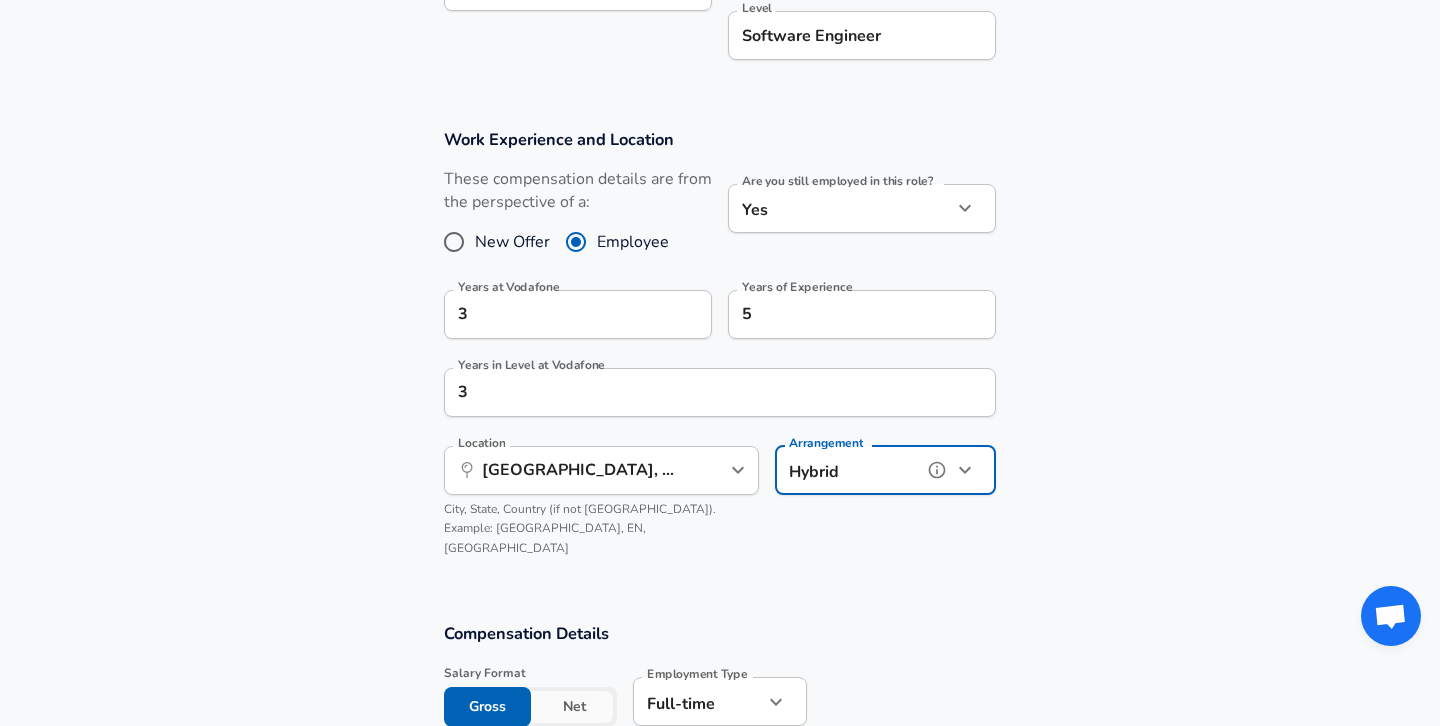 type on "hybrid" 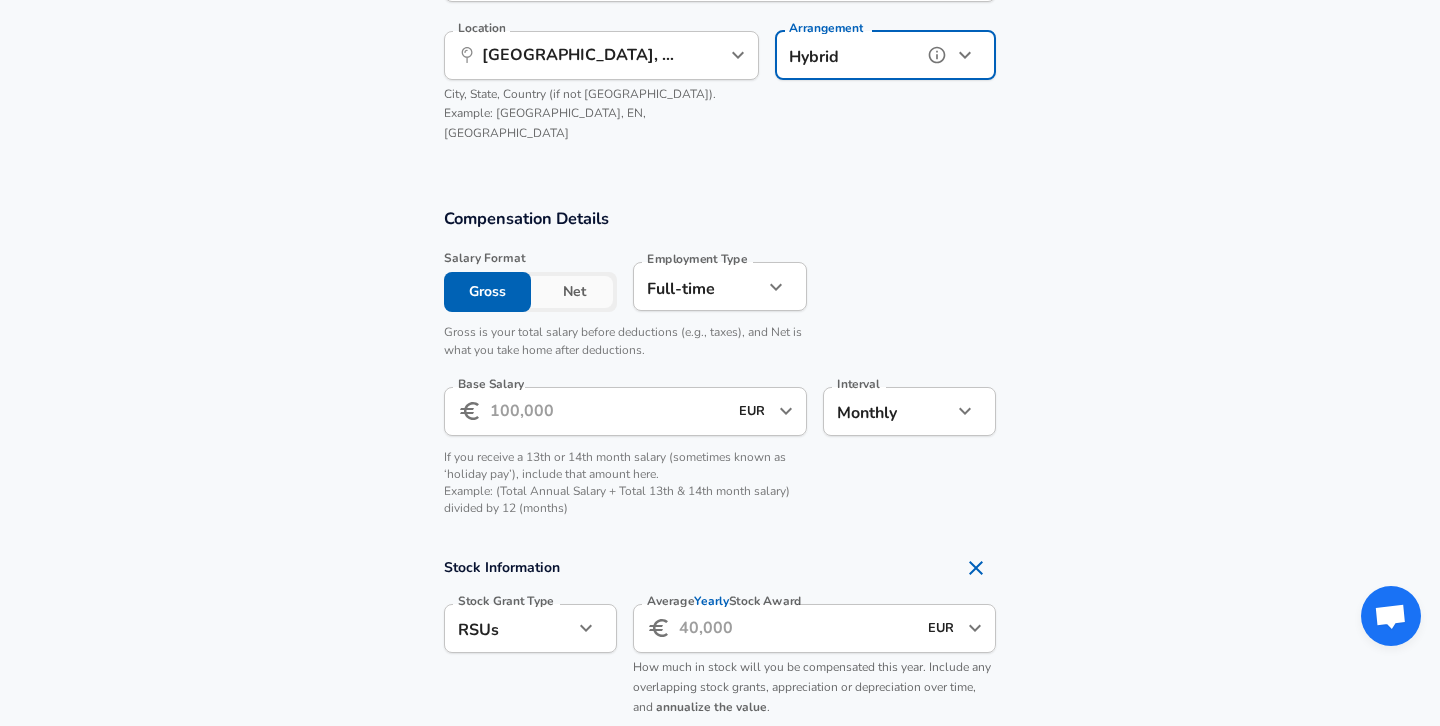scroll, scrollTop: 1270, scrollLeft: 0, axis: vertical 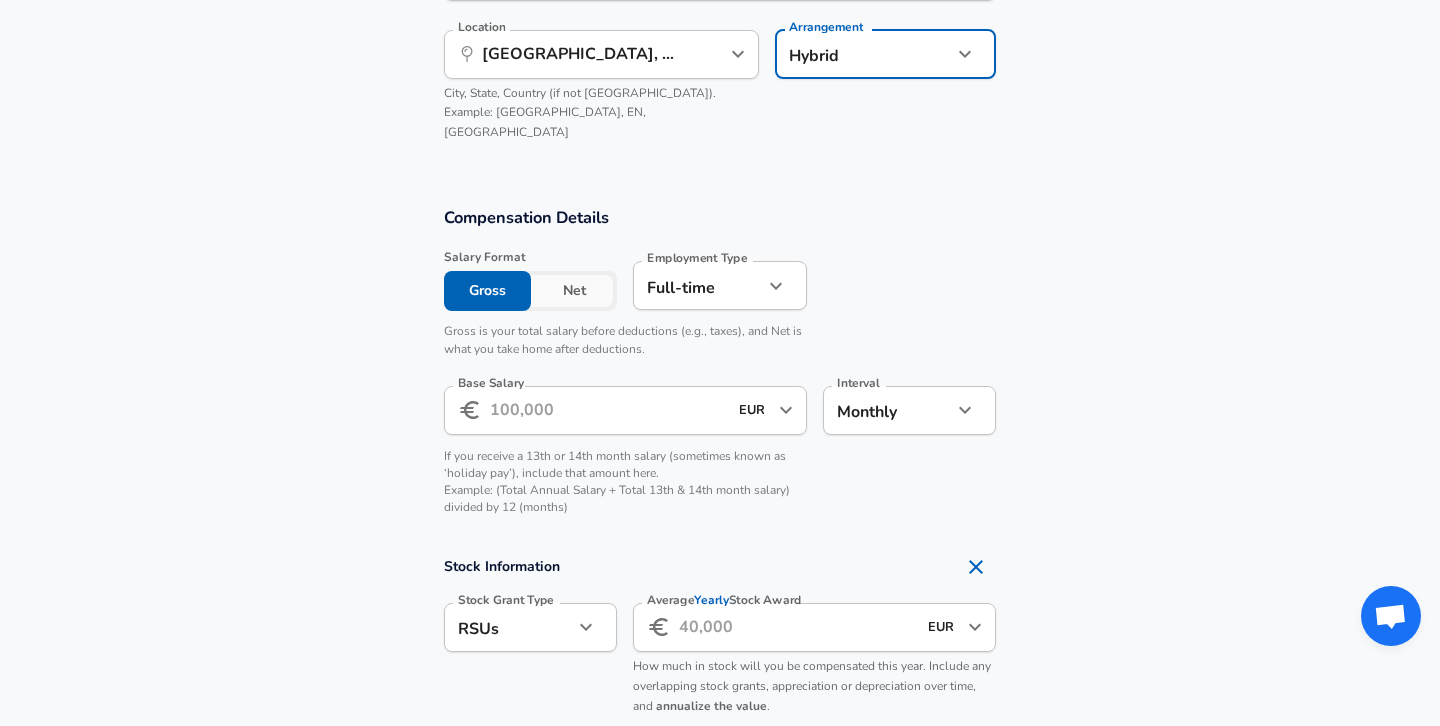 click on "Net" at bounding box center [574, 291] 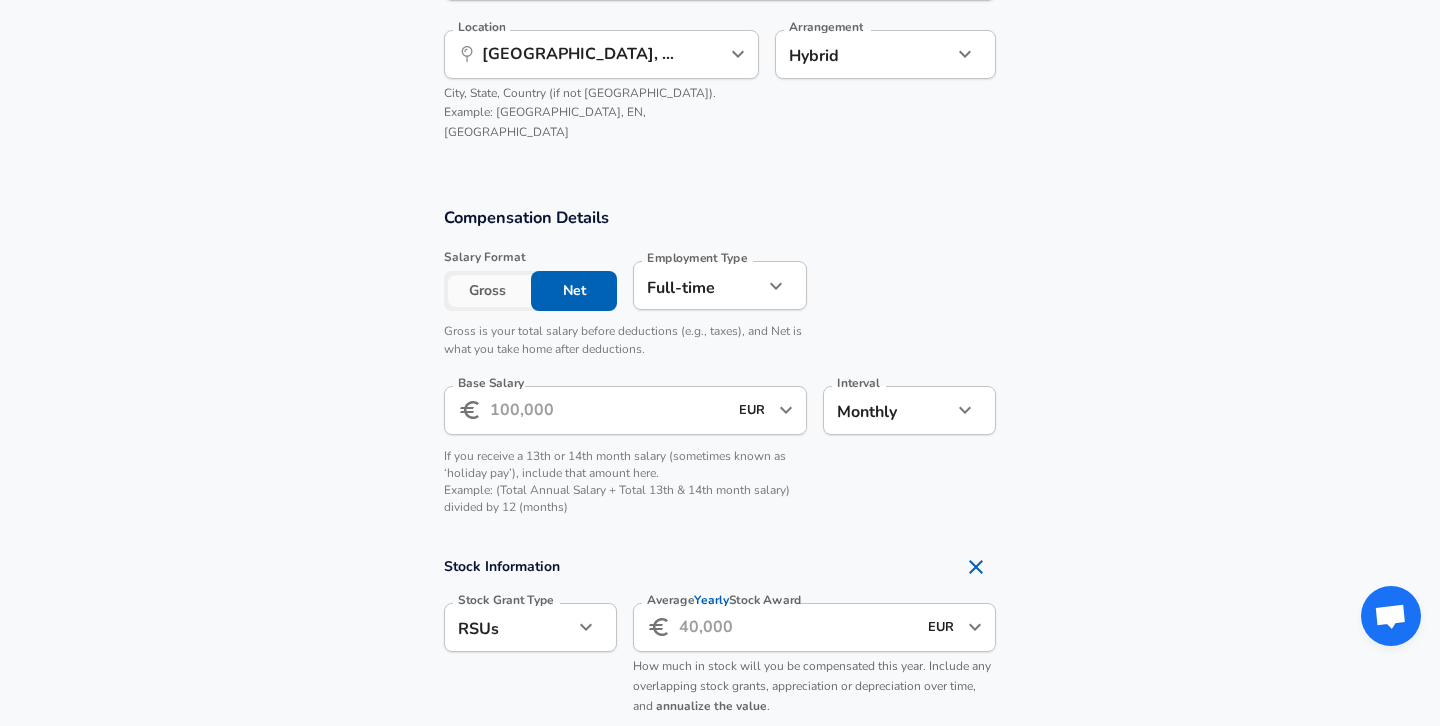 click on "Gross" at bounding box center (487, 291) 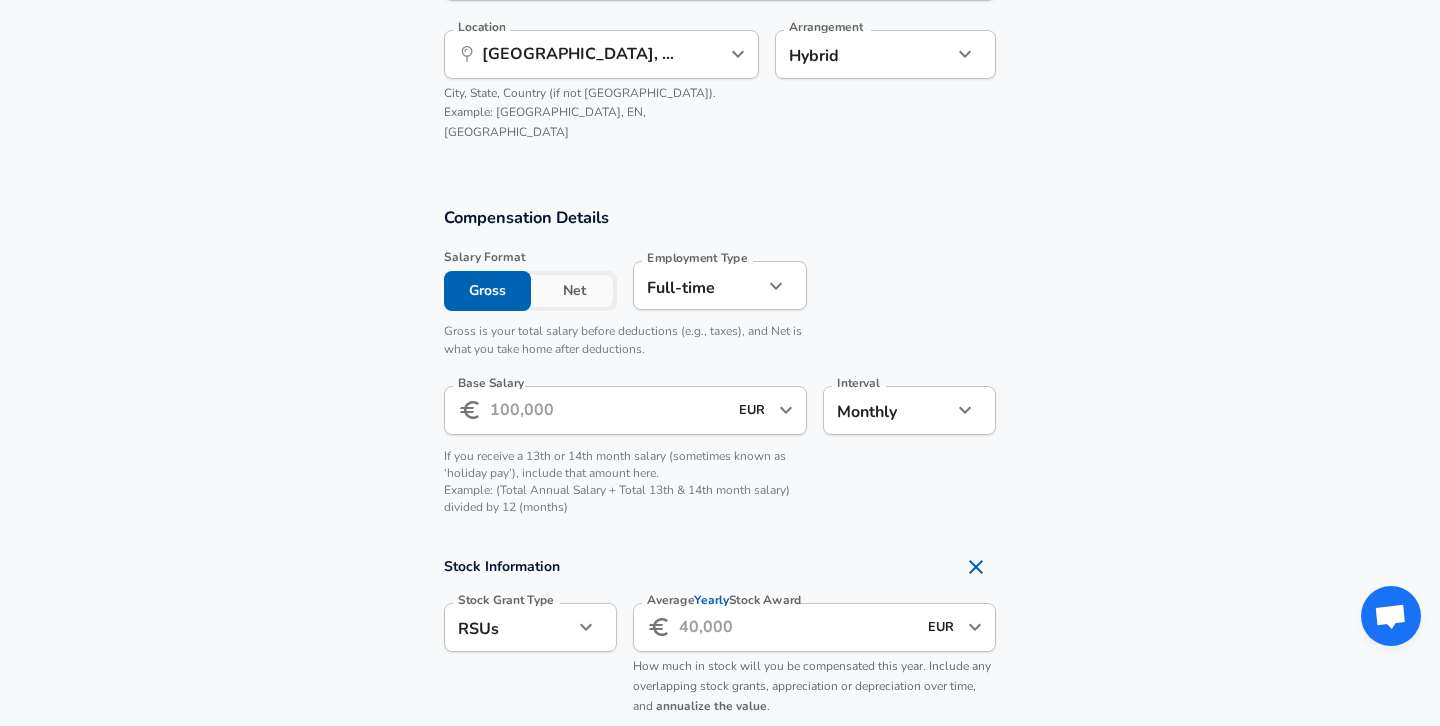 click on "Base Salary" at bounding box center (608, 410) 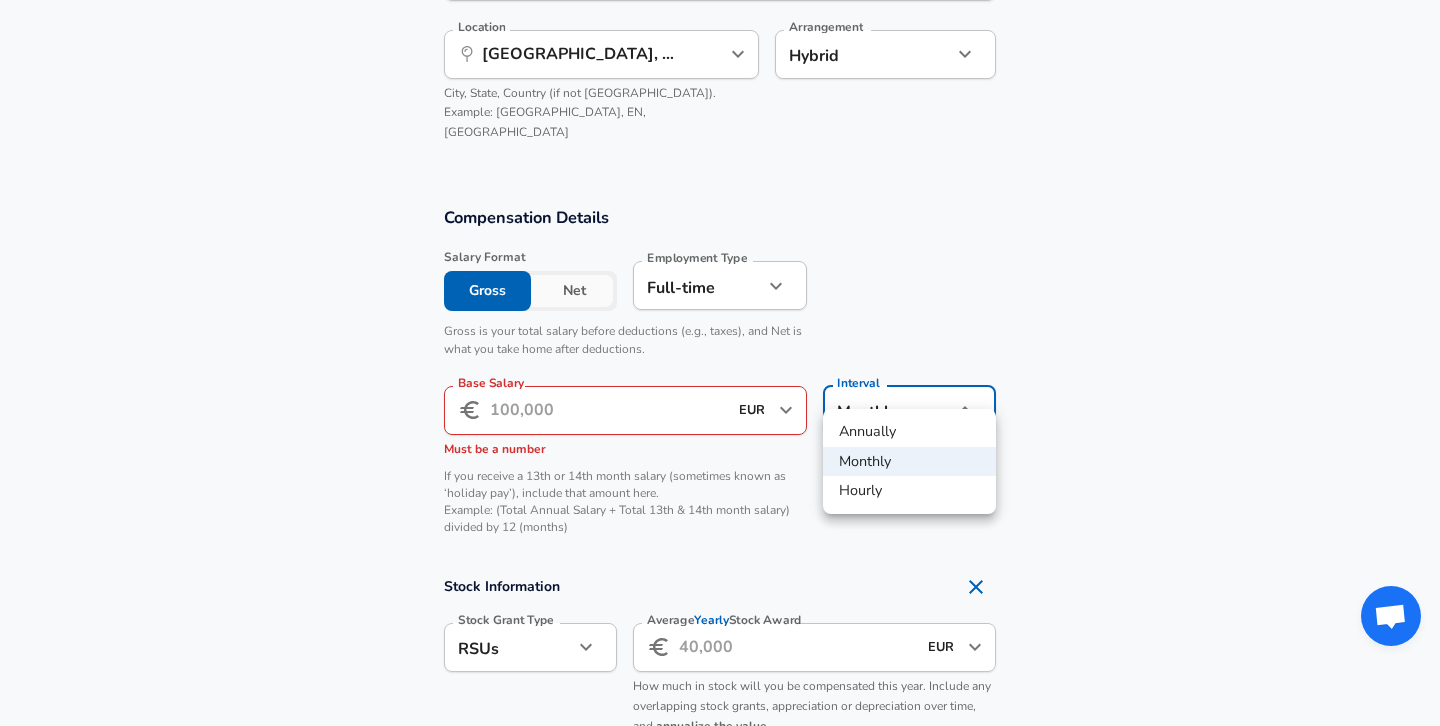 click on "We value your privacy We use cookies to enhance your browsing experience, serve personalized ads or content, and analyze our traffic. By clicking "Accept All", you consent to our use of cookies. Customize    Accept All   Customize Consent Preferences   We use cookies to help you navigate efficiently and perform certain functions. You will find detailed information about all cookies under each consent category below. The cookies that are categorized as "Necessary" are stored on your browser as they are essential for enabling the basic functionalities of the site. ...  Show more Necessary Always Active Necessary cookies are required to enable the basic features of this site, such as providing secure log-in or adjusting your consent preferences. These cookies do not store any personally identifiable data. Cookie _GRECAPTCHA Duration 5 months 27 days Description Google Recaptcha service sets this cookie to identify bots to protect the website against malicious spam attacks. Cookie __stripe_mid Duration 1 year MR" at bounding box center [720, -907] 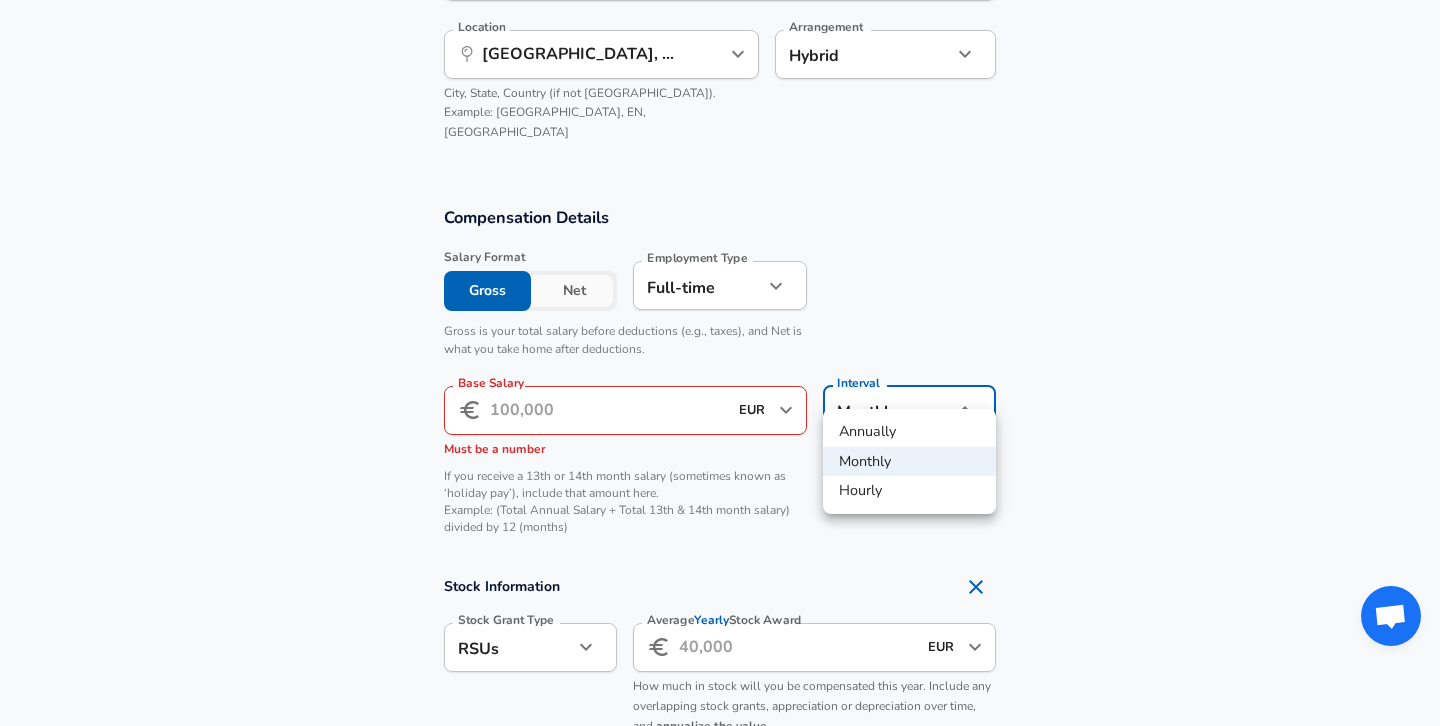 click at bounding box center [720, 363] 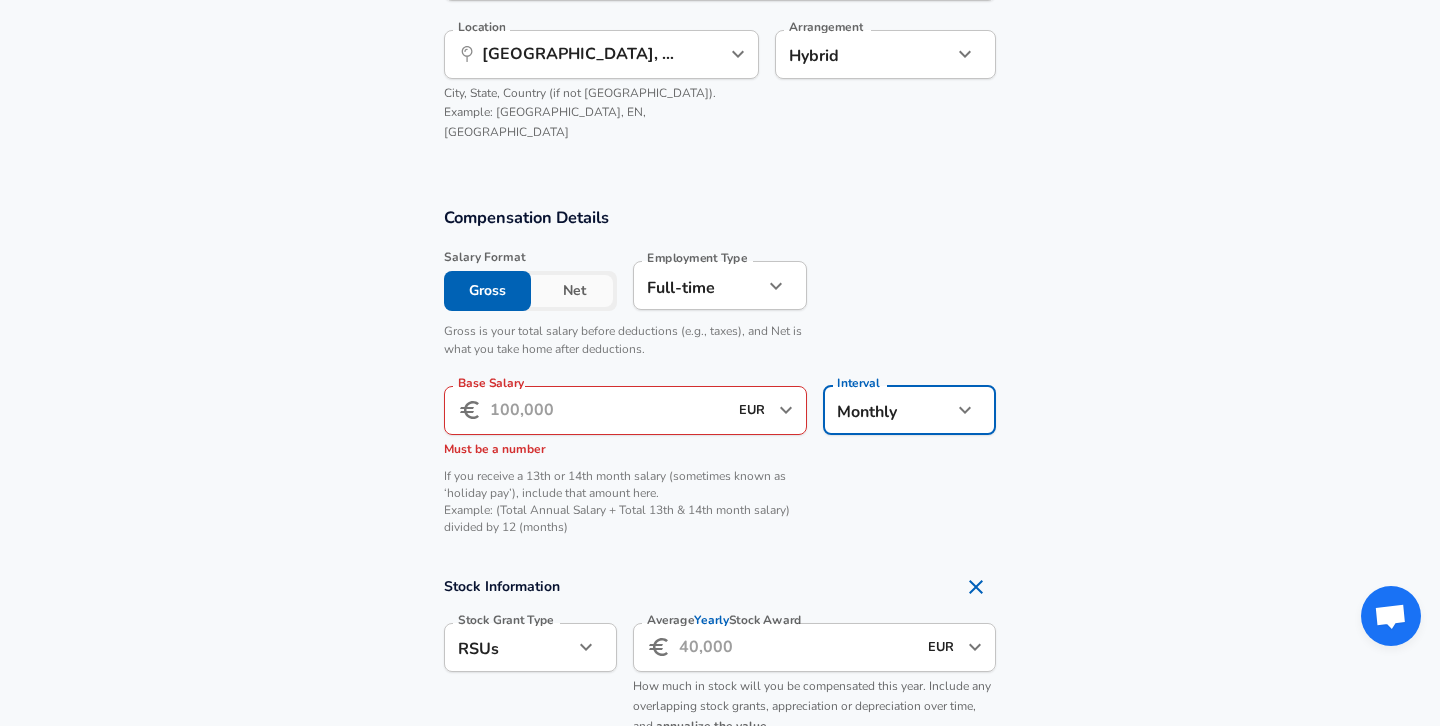 click on "Base Salary" at bounding box center (608, 410) 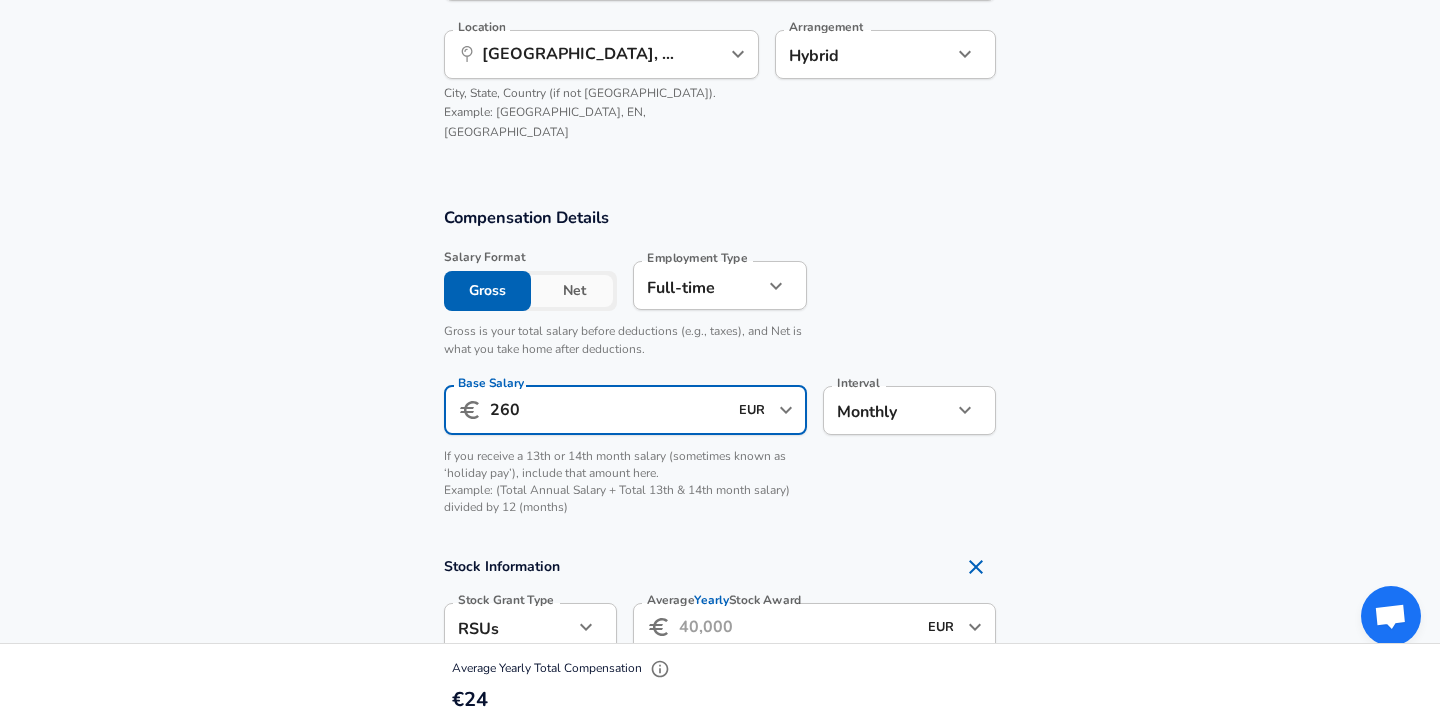 type on "2.600" 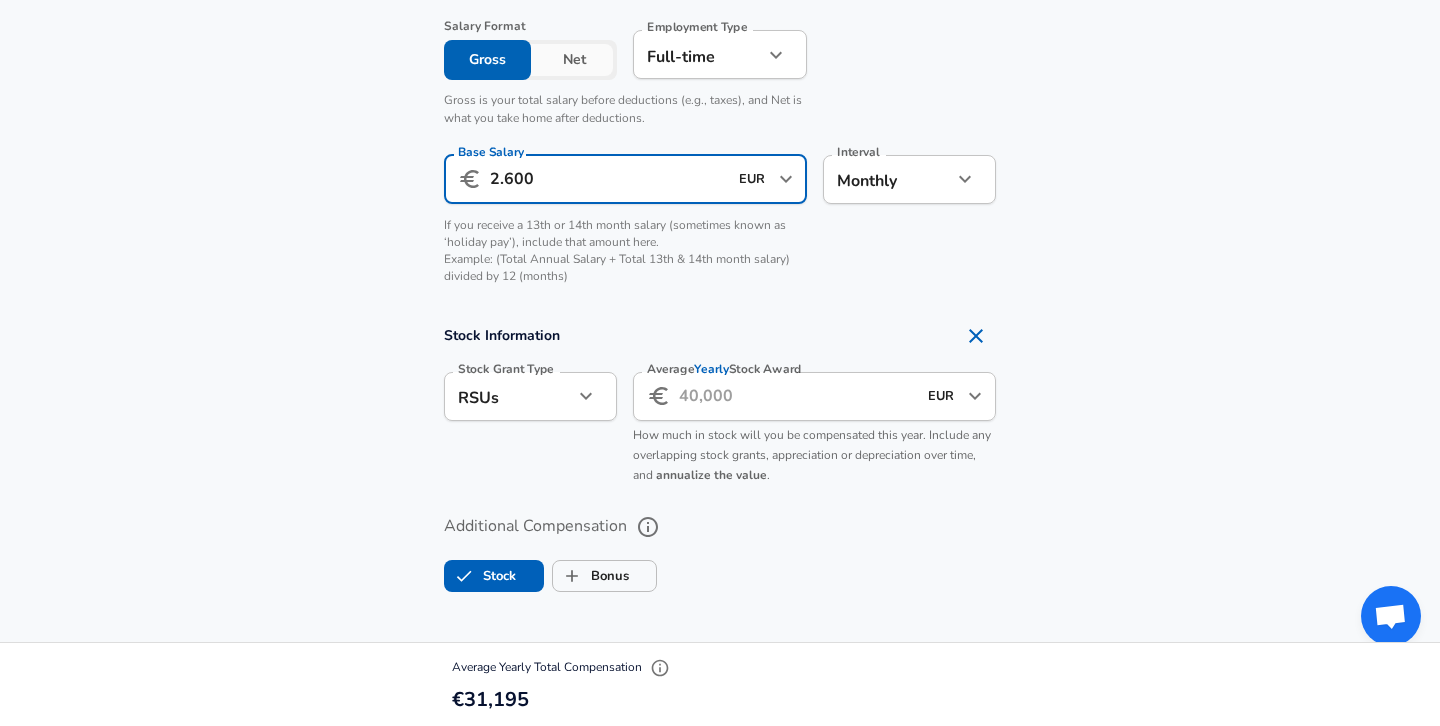 scroll, scrollTop: 1502, scrollLeft: 0, axis: vertical 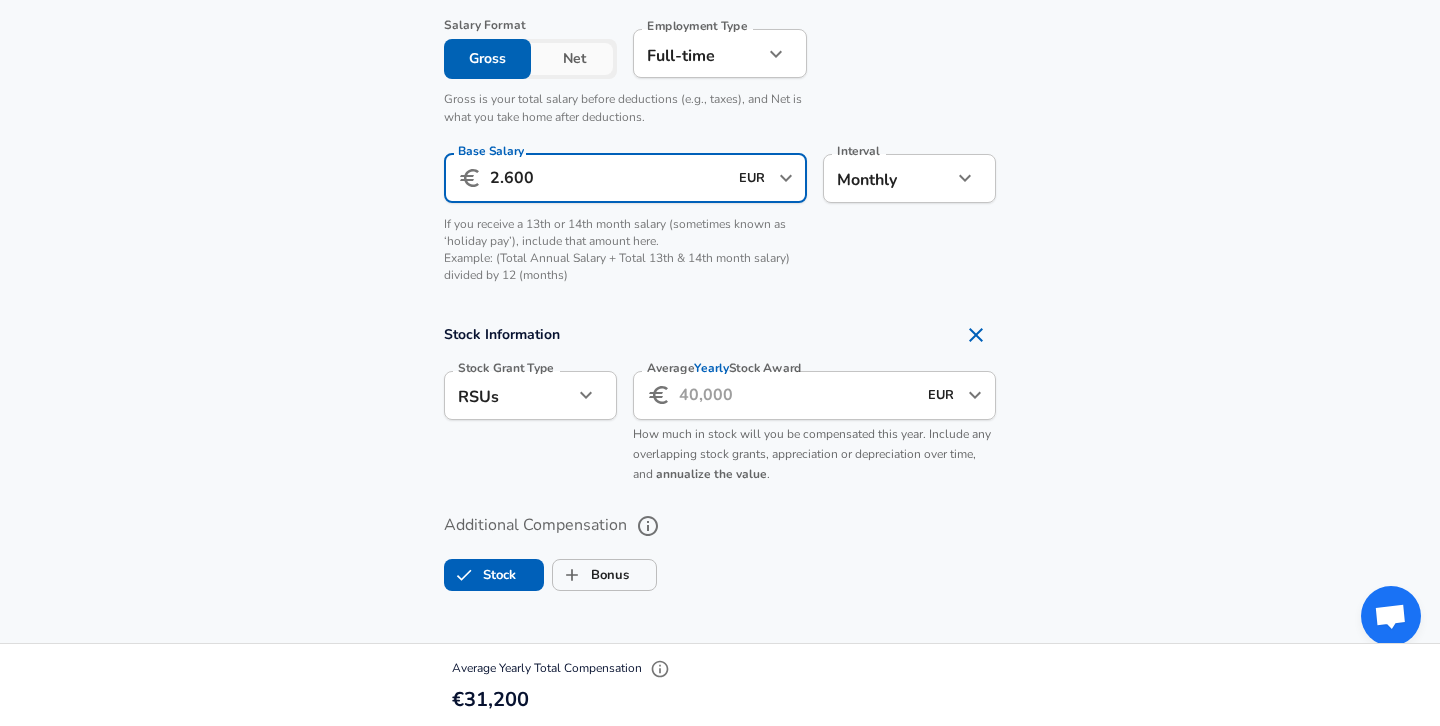 click 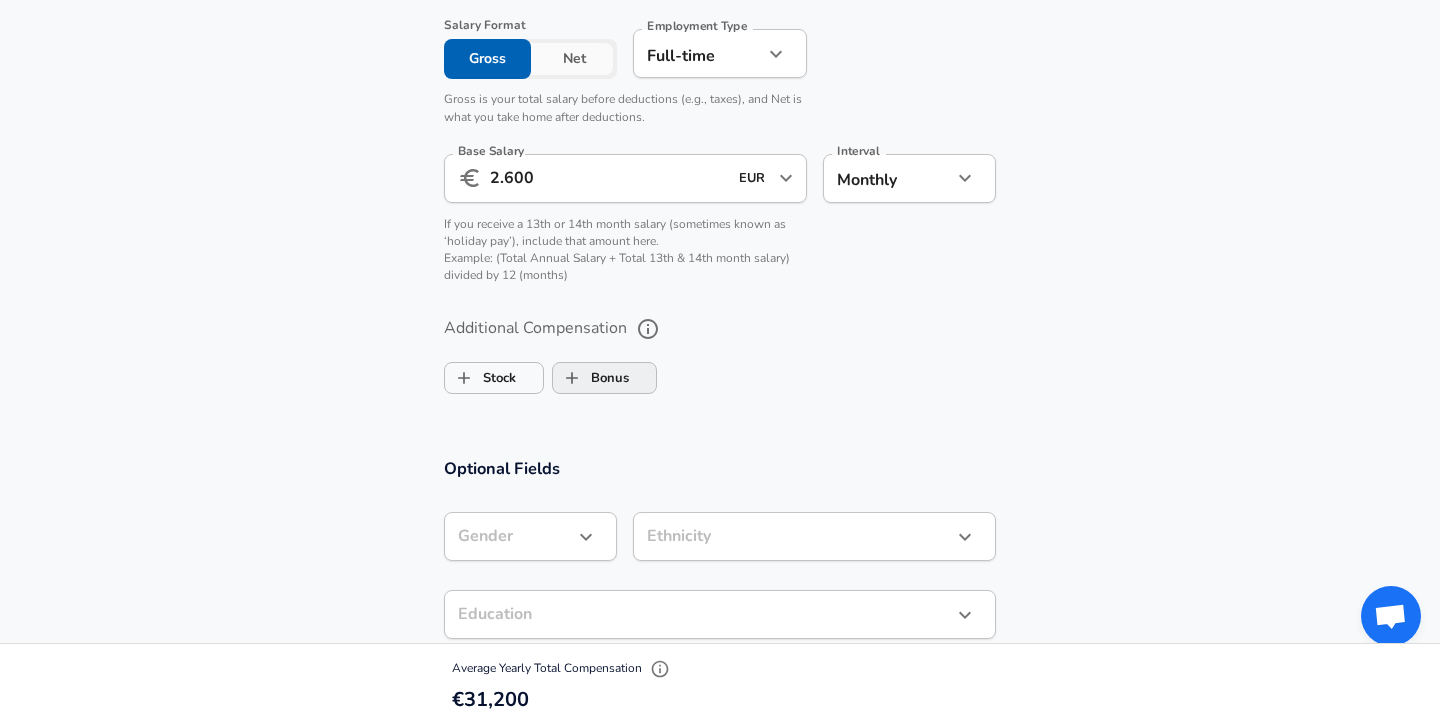 click on "Bonus" at bounding box center [604, 378] 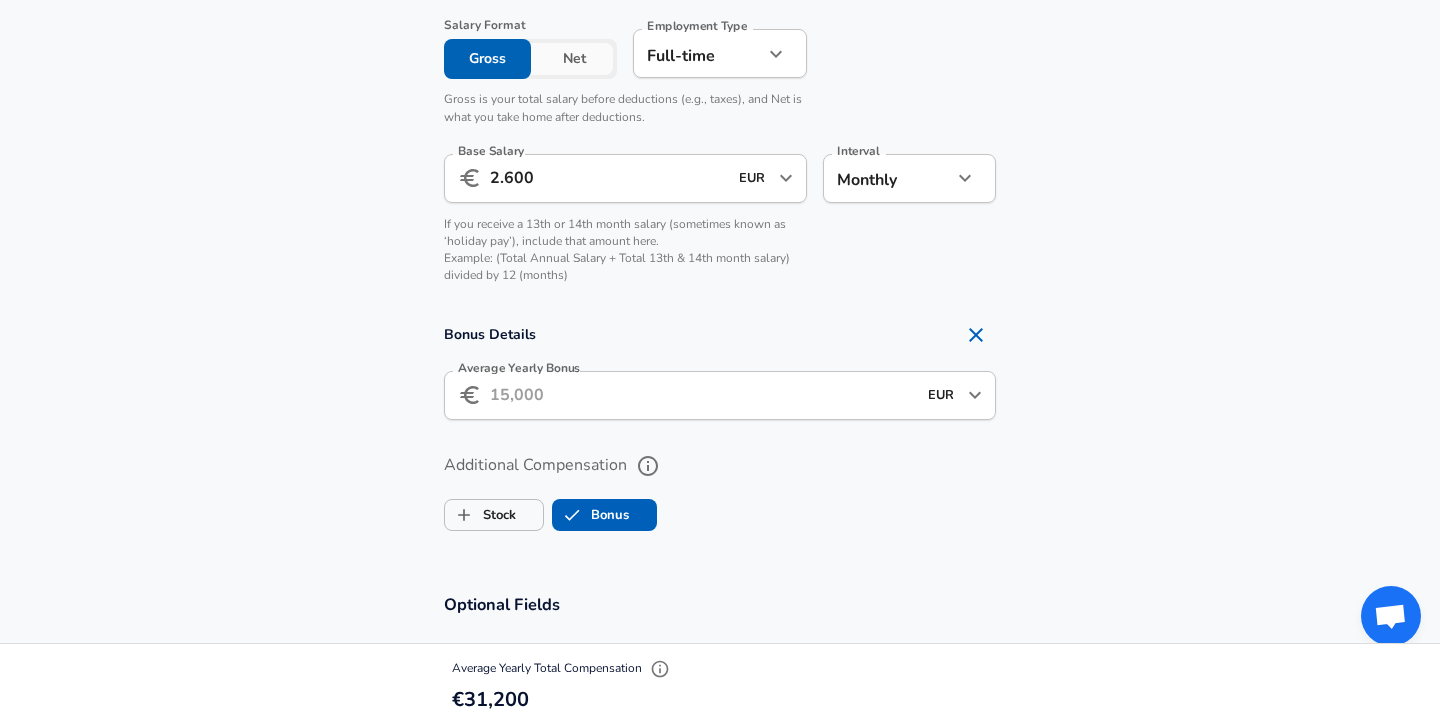 checkbox on "true" 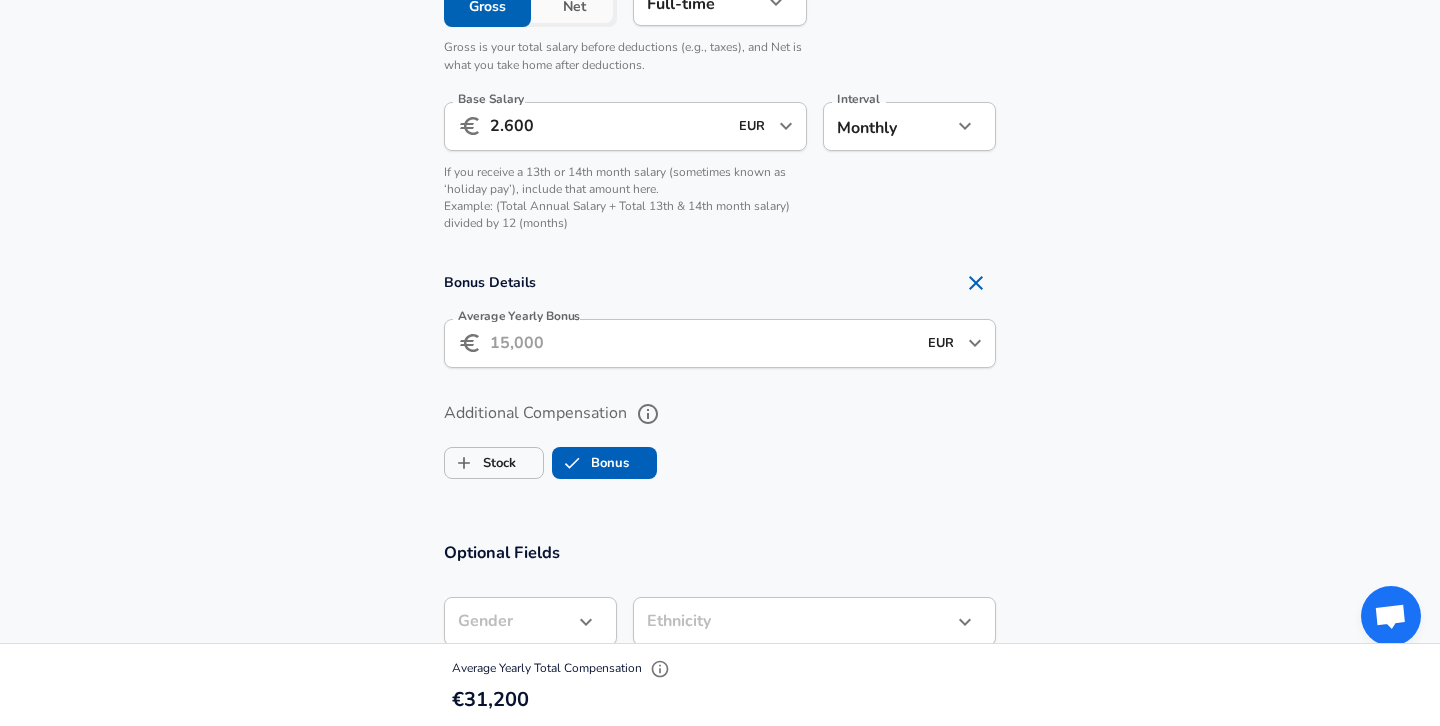 scroll, scrollTop: 1563, scrollLeft: 0, axis: vertical 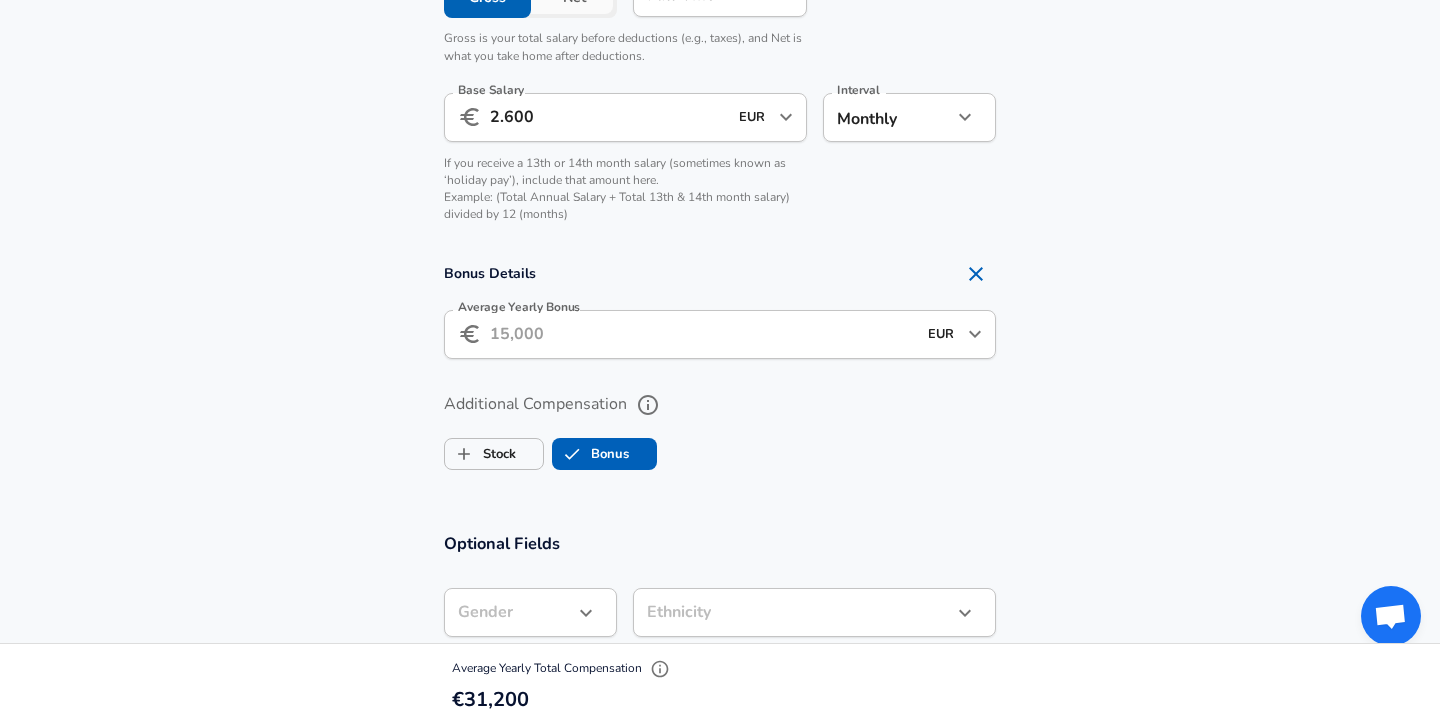 click on "Average Yearly Bonus" at bounding box center (703, 334) 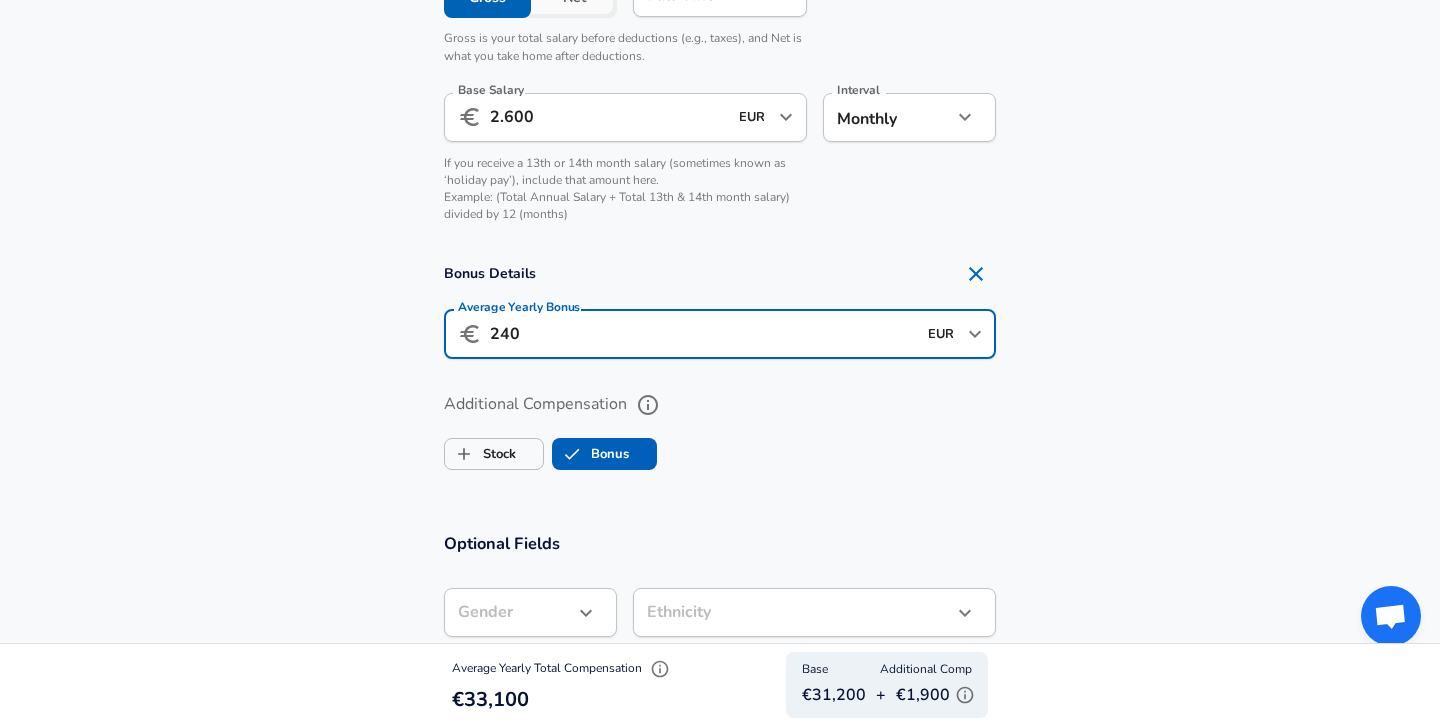 type on "2.400" 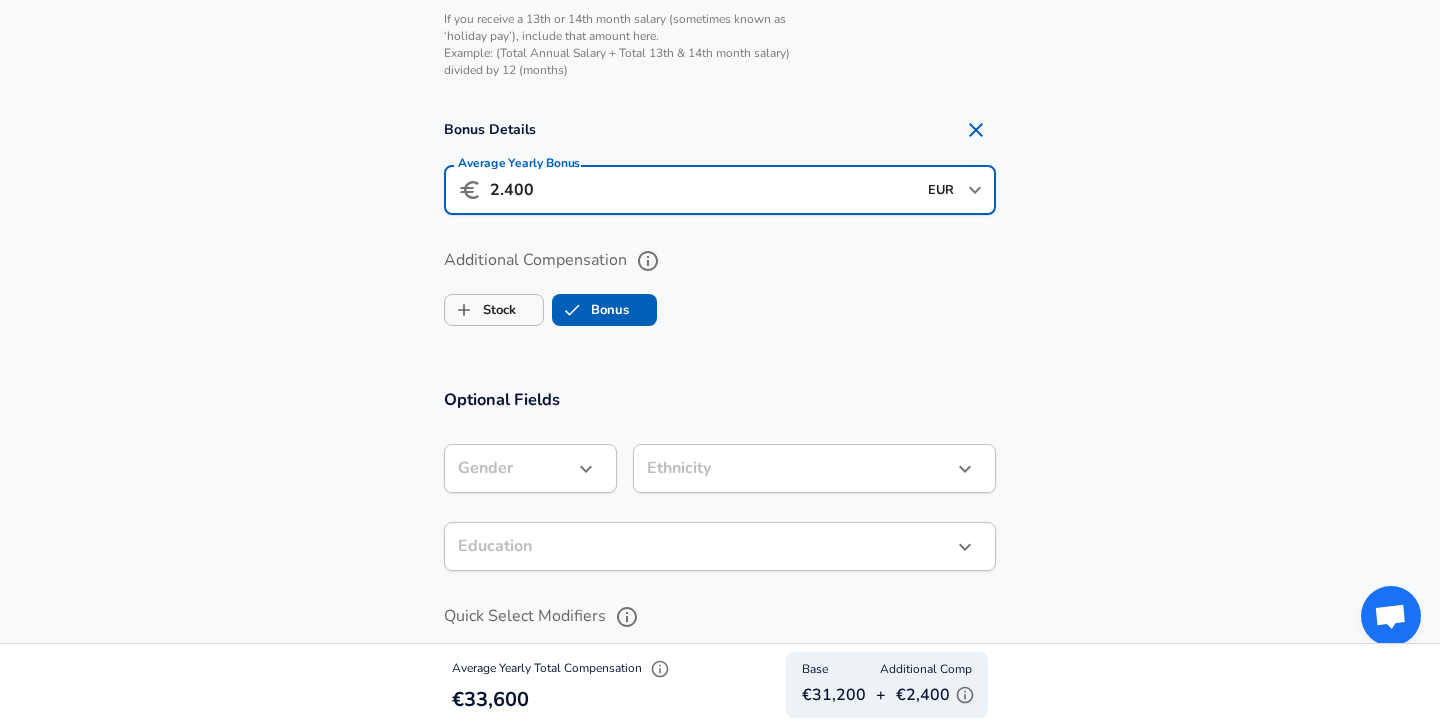 scroll, scrollTop: 1767, scrollLeft: 0, axis: vertical 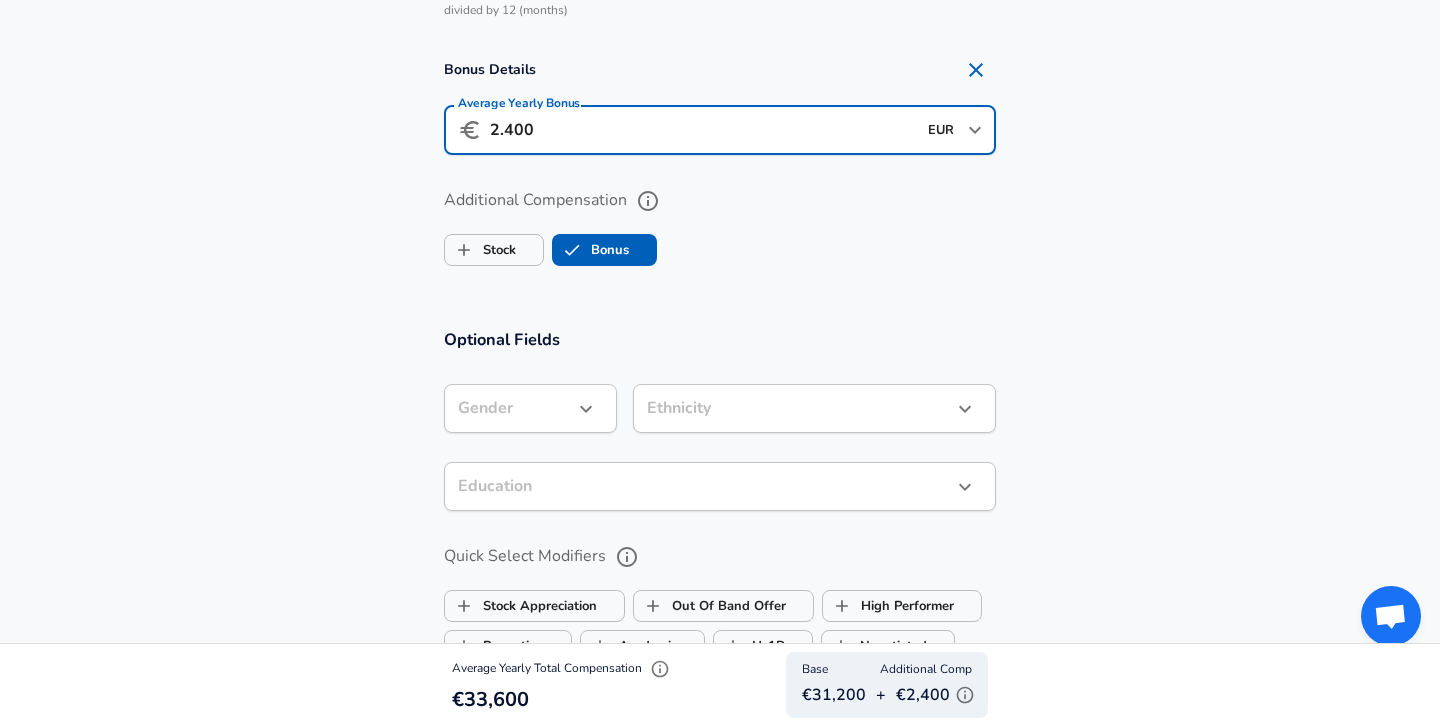 click 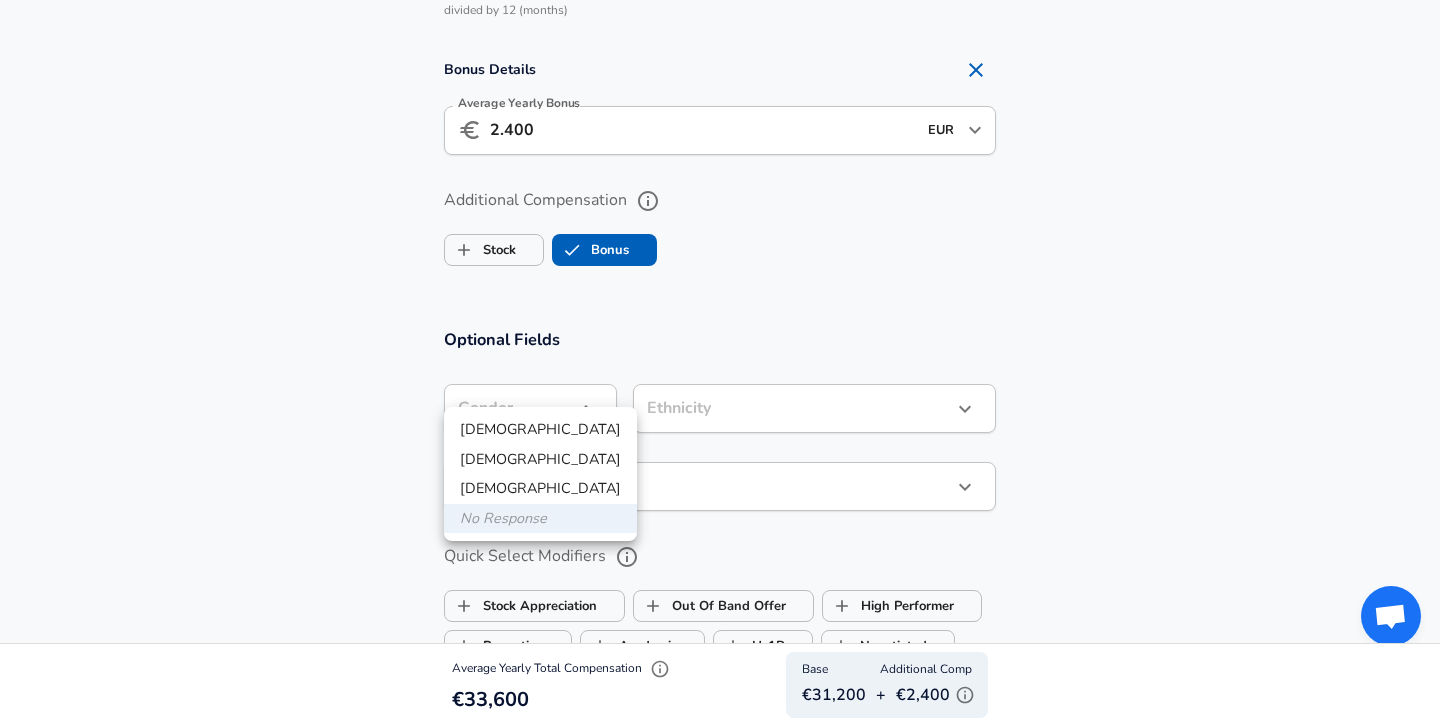 click on "[DEMOGRAPHIC_DATA]" at bounding box center [540, 430] 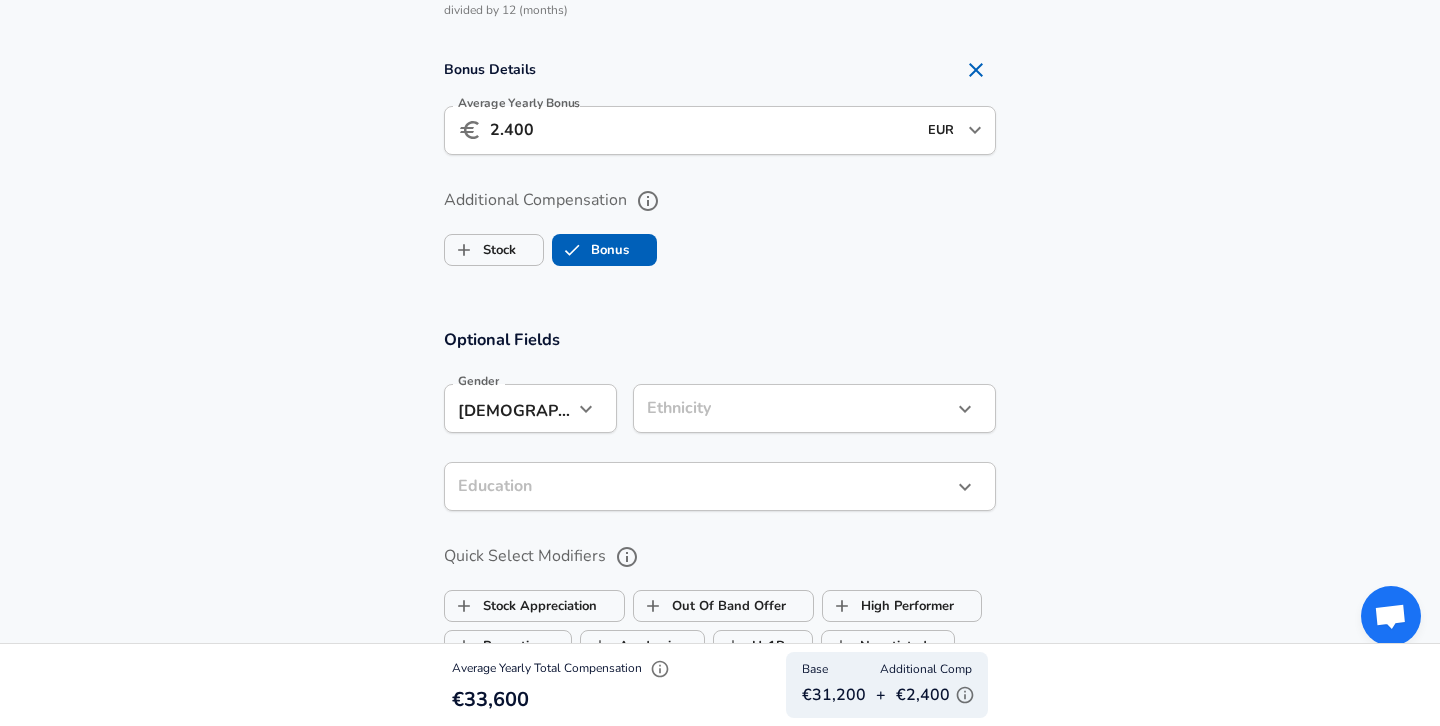 click on "We value your privacy We use cookies to enhance your browsing experience, serve personalized ads or content, and analyze our traffic. By clicking "Accept All", you consent to our use of cookies. Customize    Accept All   Customize Consent Preferences   We use cookies to help you navigate efficiently and perform certain functions. You will find detailed information about all cookies under each consent category below. The cookies that are categorized as "Necessary" are stored on your browser as they are essential for enabling the basic functionalities of the site. ...  Show more Necessary Always Active Necessary cookies are required to enable the basic features of this site, such as providing secure log-in or adjusting your consent preferences. These cookies do not store any personally identifiable data. Cookie _GRECAPTCHA Duration 5 months 27 days Description Google Recaptcha service sets this cookie to identify bots to protect the website against malicious spam attacks. Cookie __stripe_mid Duration 1 year MR" at bounding box center (720, -1404) 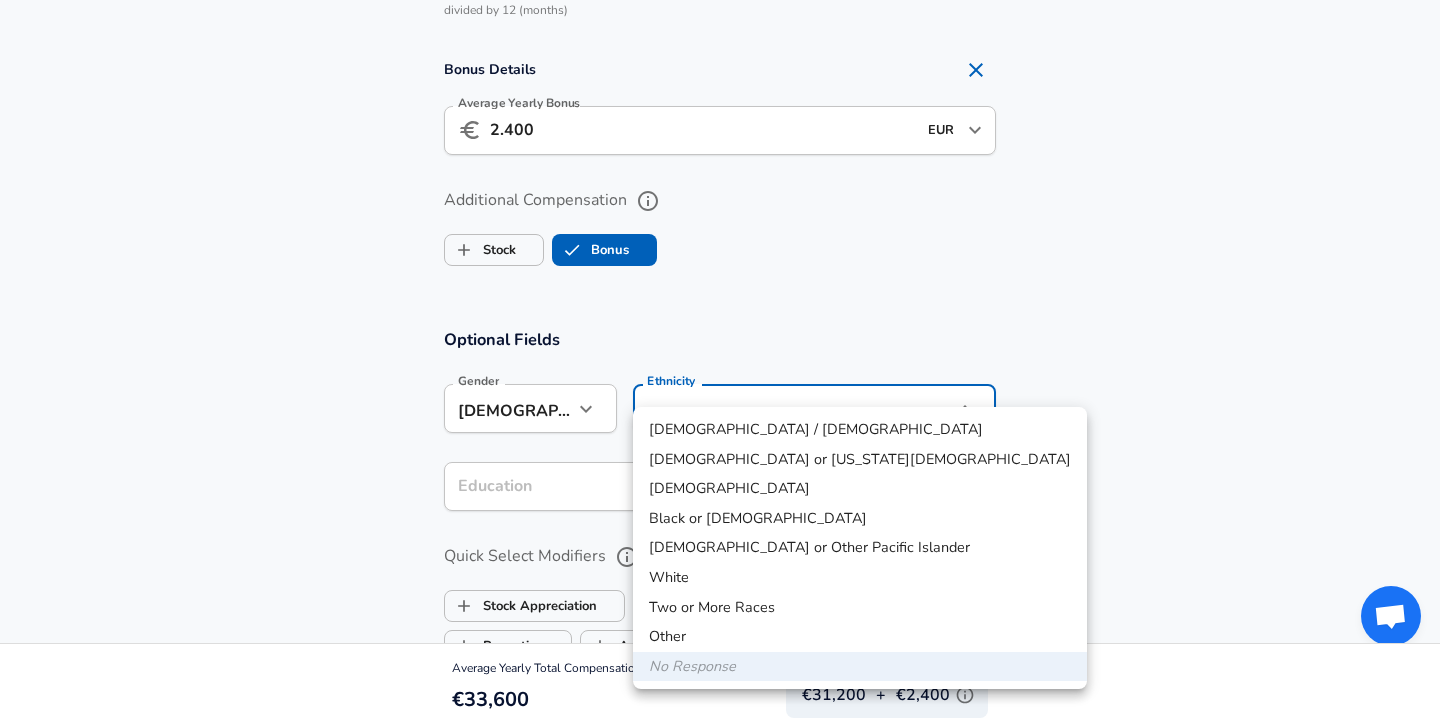 click on "White" at bounding box center (860, 578) 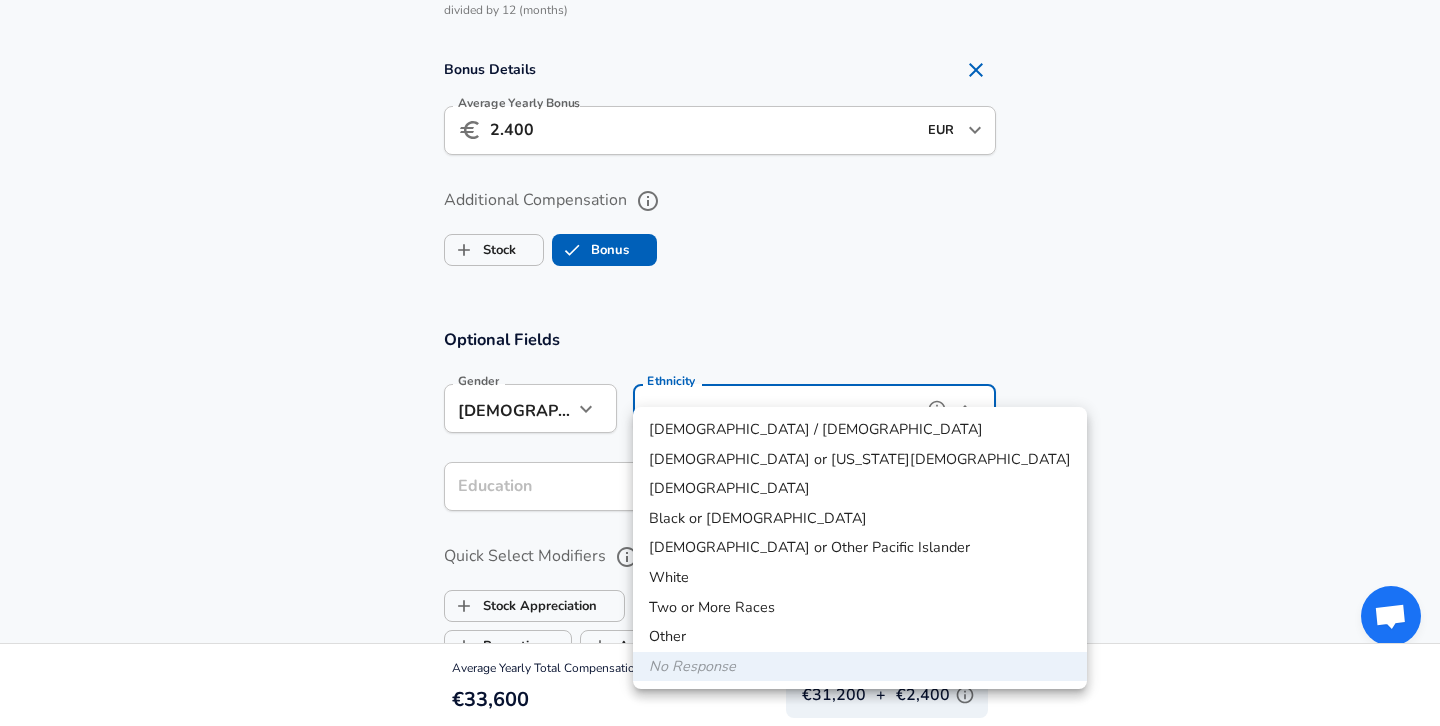 type on "White" 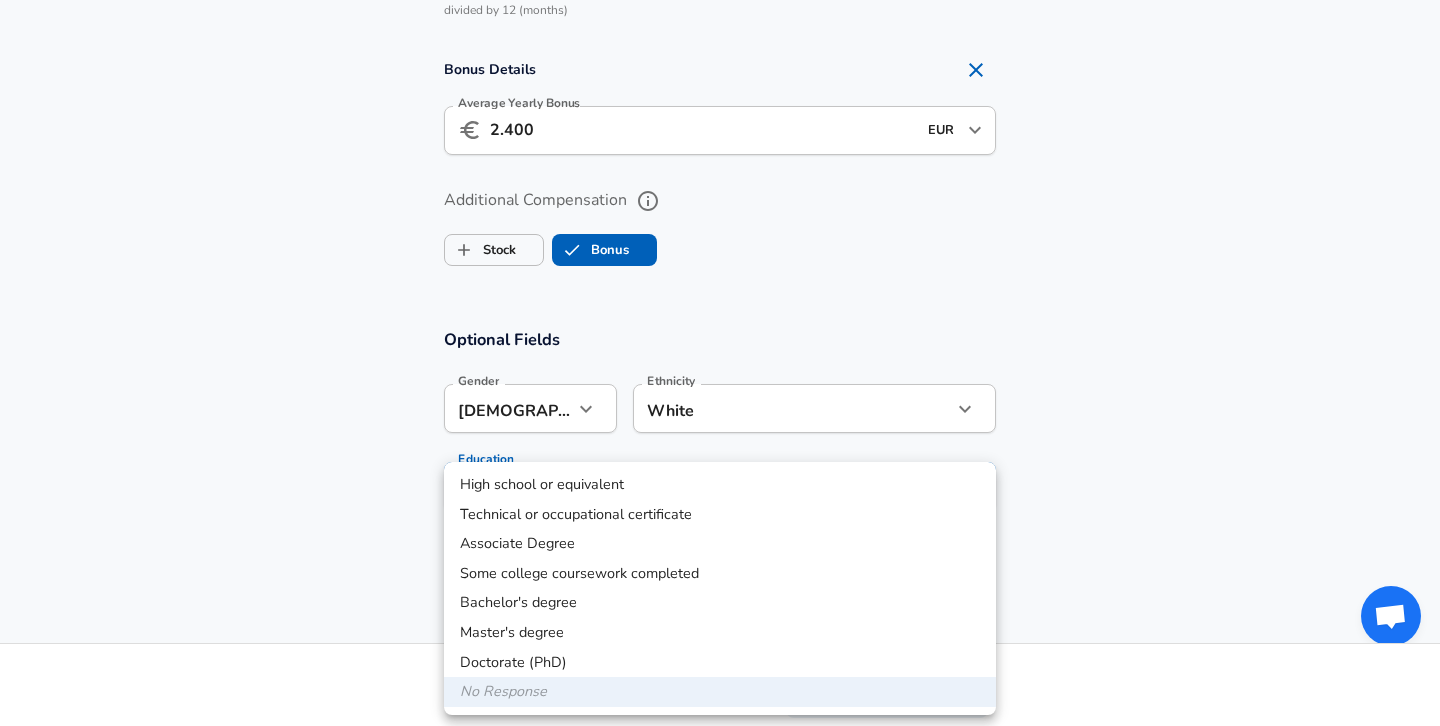click on "We value your privacy We use cookies to enhance your browsing experience, serve personalized ads or content, and analyze our traffic. By clicking "Accept All", you consent to our use of cookies. Customize    Accept All   Customize Consent Preferences   We use cookies to help you navigate efficiently and perform certain functions. You will find detailed information about all cookies under each consent category below. The cookies that are categorized as "Necessary" are stored on your browser as they are essential for enabling the basic functionalities of the site. ...  Show more Necessary Always Active Necessary cookies are required to enable the basic features of this site, such as providing secure log-in or adjusting your consent preferences. These cookies do not store any personally identifiable data. Cookie _GRECAPTCHA Duration 5 months 27 days Description Google Recaptcha service sets this cookie to identify bots to protect the website against malicious spam attacks. Cookie __stripe_mid Duration 1 year MR" at bounding box center [720, -1404] 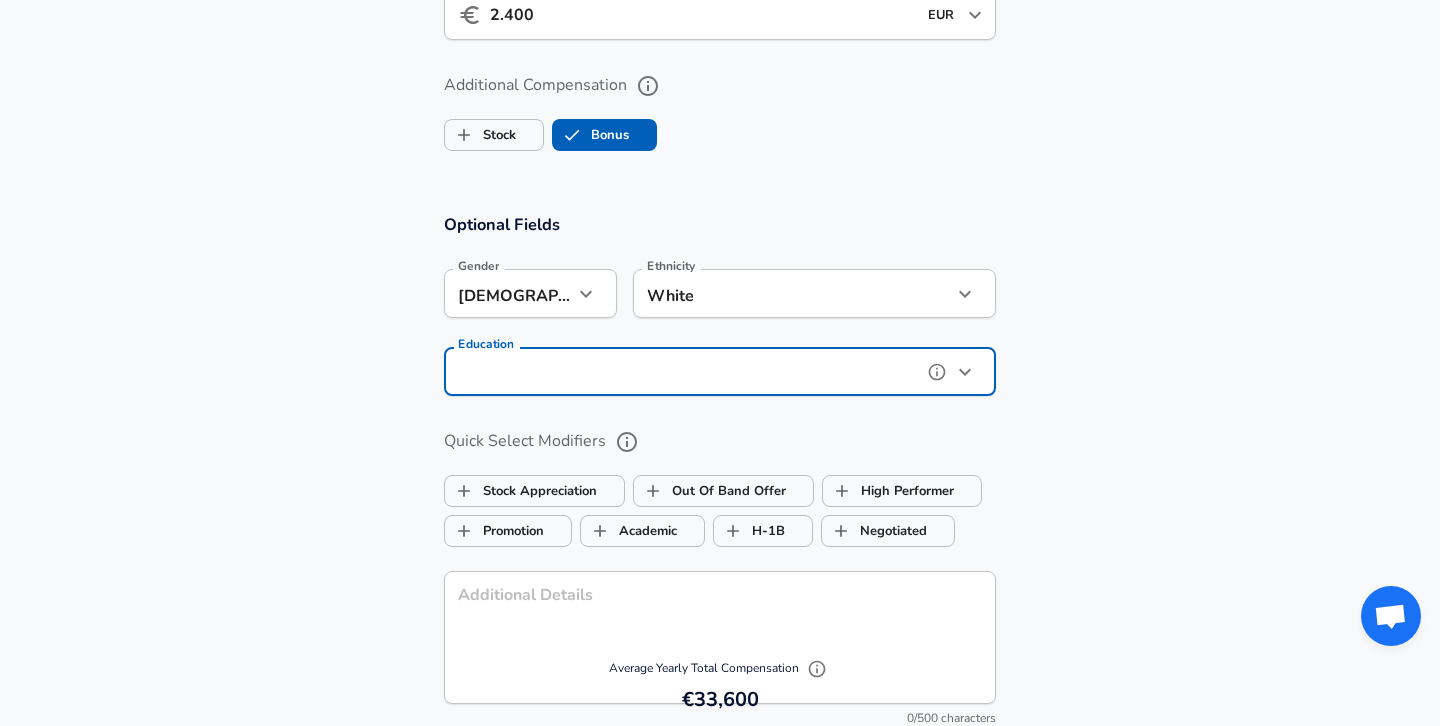 scroll, scrollTop: 1794, scrollLeft: 0, axis: vertical 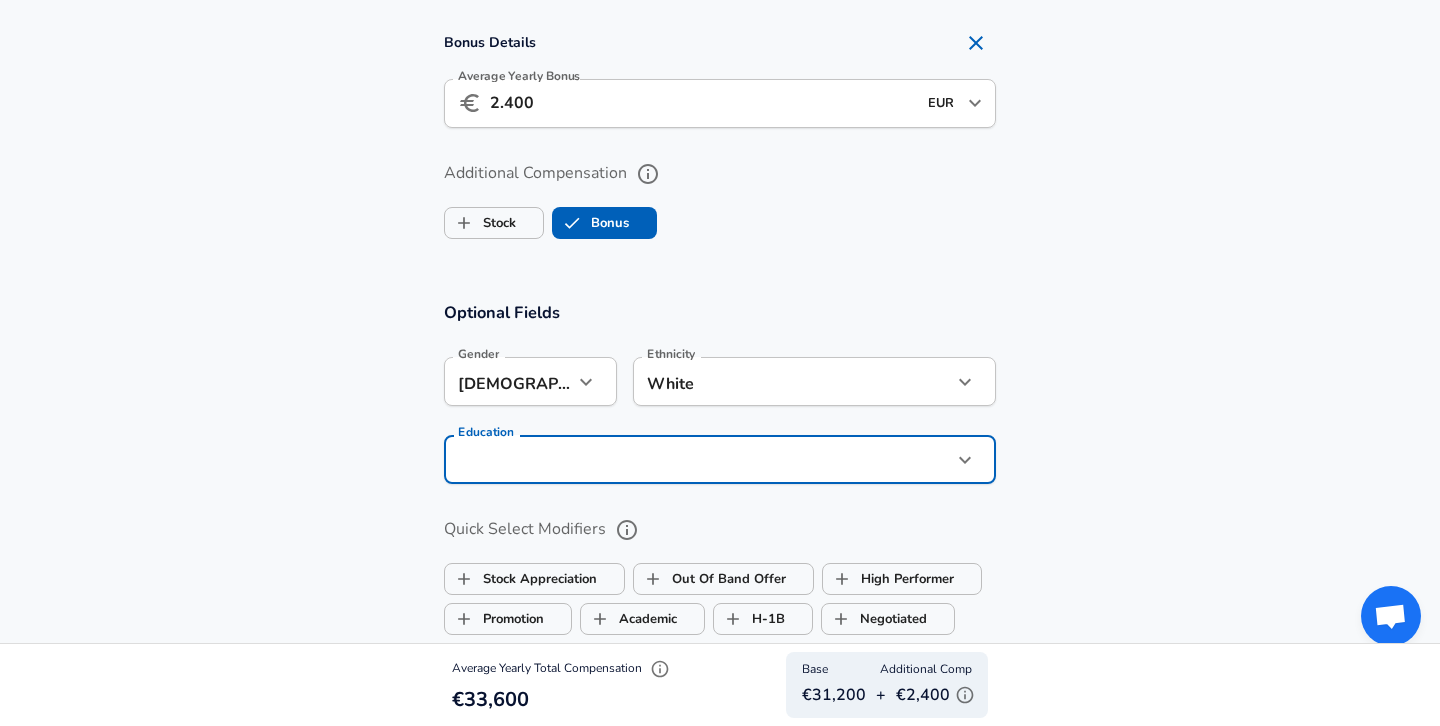 click on "We value your privacy We use cookies to enhance your browsing experience, serve personalized ads or content, and analyze our traffic. By clicking "Accept All", you consent to our use of cookies. Customize    Accept All   Customize Consent Preferences   We use cookies to help you navigate efficiently and perform certain functions. You will find detailed information about all cookies under each consent category below. The cookies that are categorized as "Necessary" are stored on your browser as they are essential for enabling the basic functionalities of the site. ...  Show more Necessary Always Active Necessary cookies are required to enable the basic features of this site, such as providing secure log-in or adjusting your consent preferences. These cookies do not store any personally identifiable data. Cookie _GRECAPTCHA Duration 5 months 27 days Description Google Recaptcha service sets this cookie to identify bots to protect the website against malicious spam attacks. Cookie __stripe_mid Duration 1 year MR" at bounding box center [720, -1431] 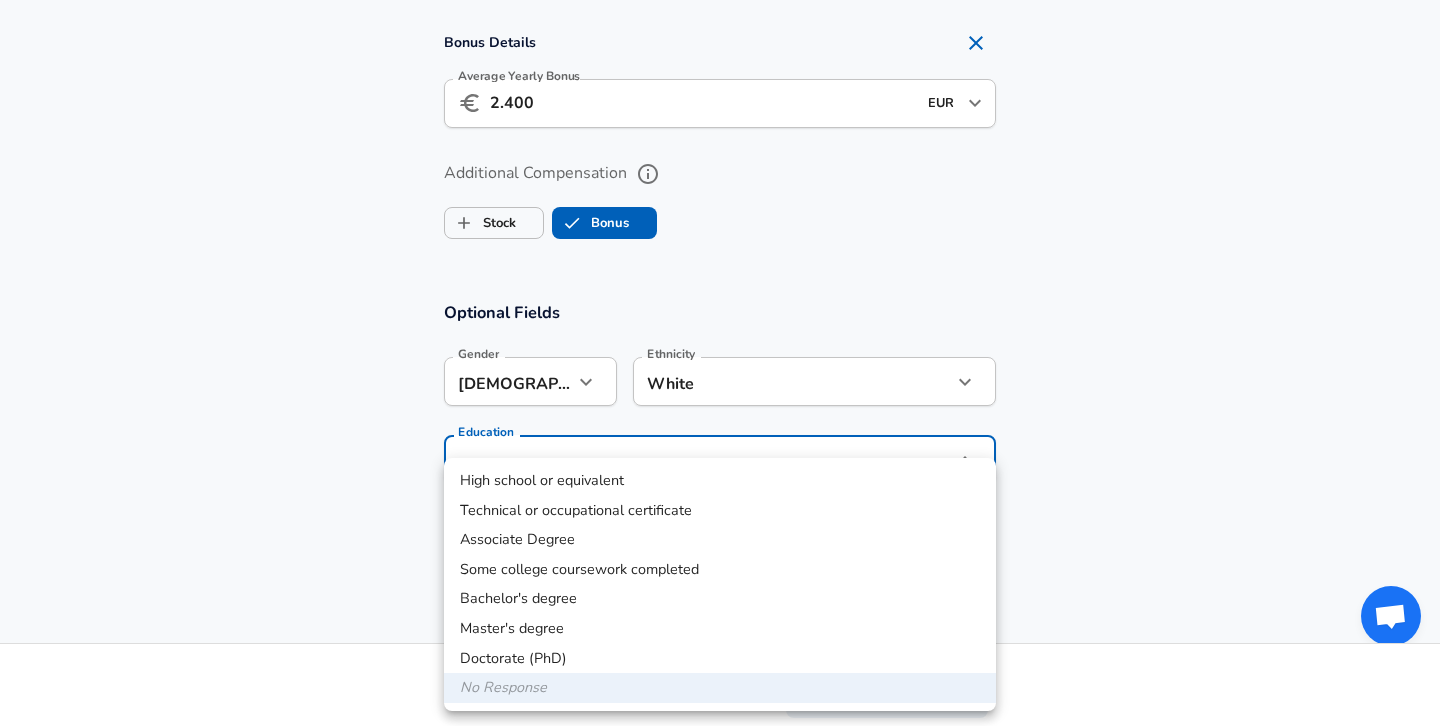 click on "Bachelor's degree" at bounding box center (720, 599) 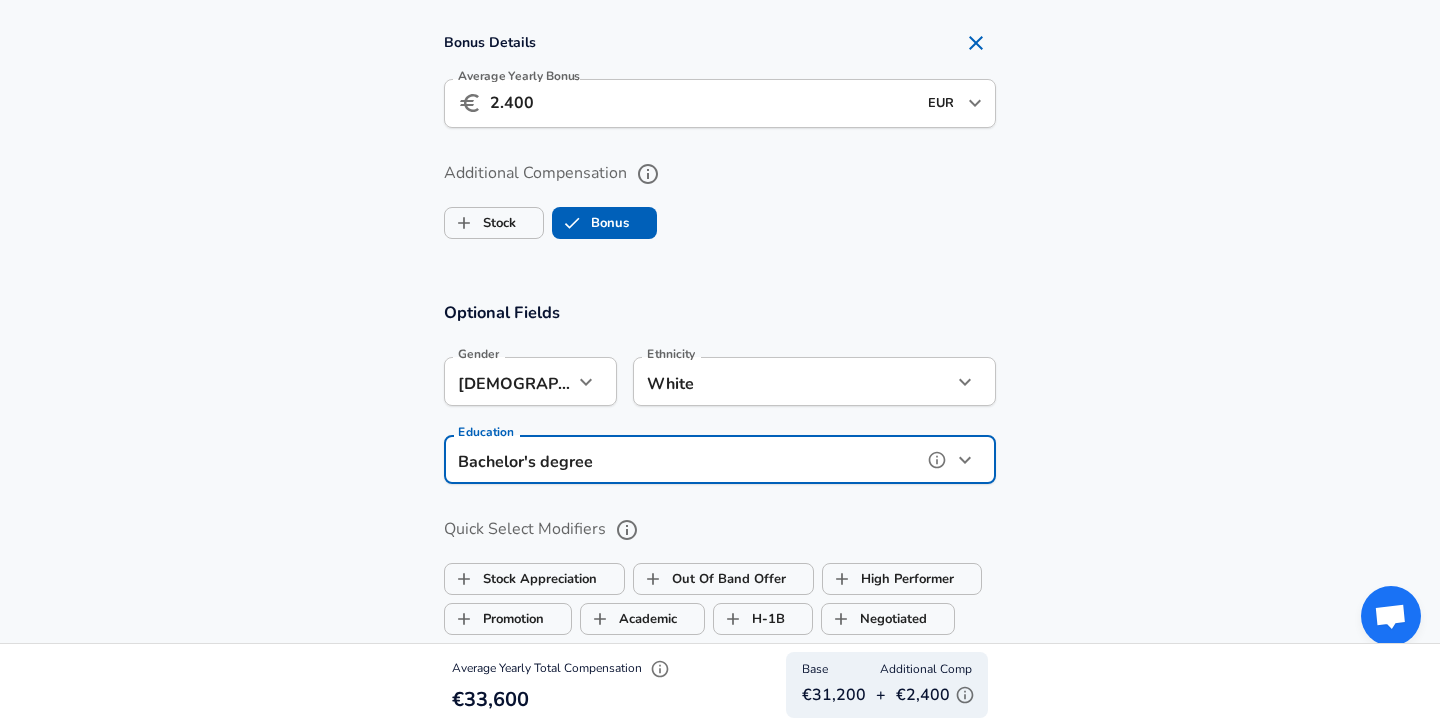 type on "Bachelors degree" 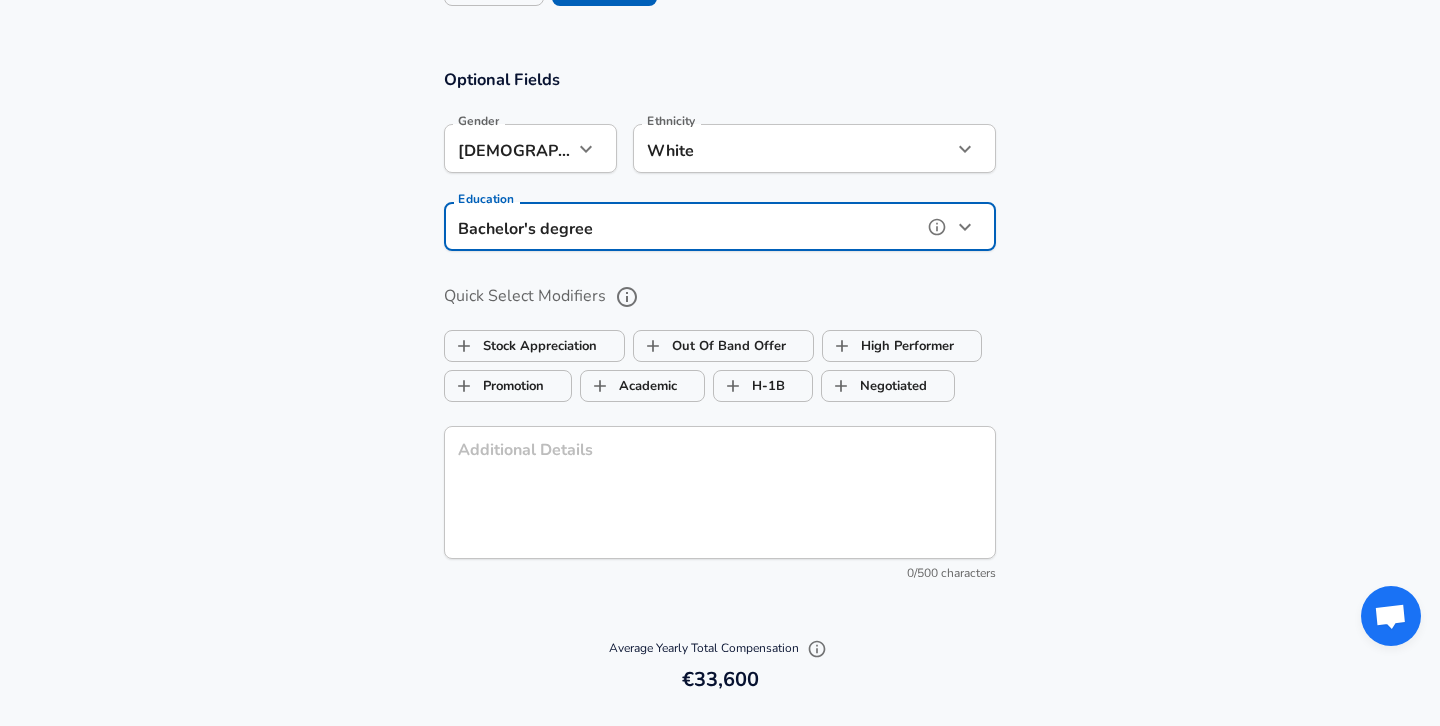 scroll, scrollTop: 2264, scrollLeft: 0, axis: vertical 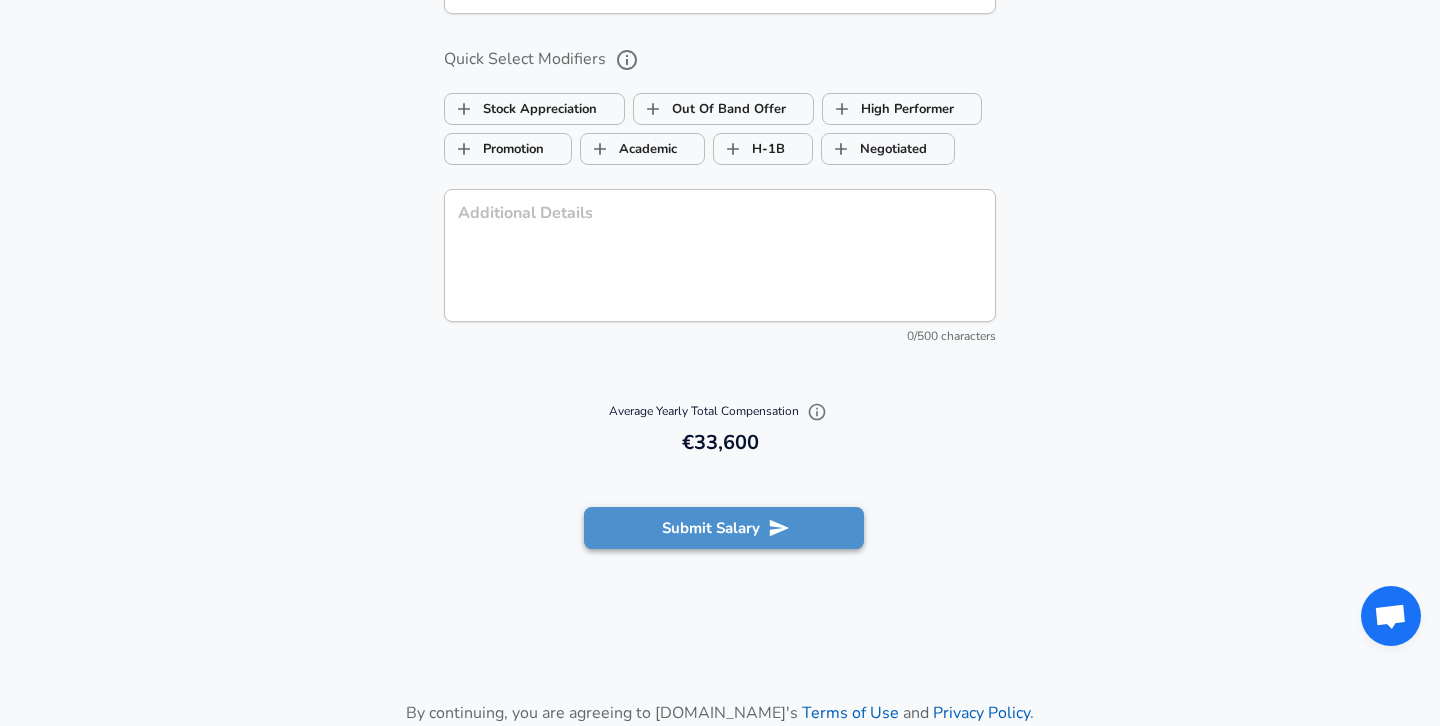 click on "Submit Salary" at bounding box center (724, 528) 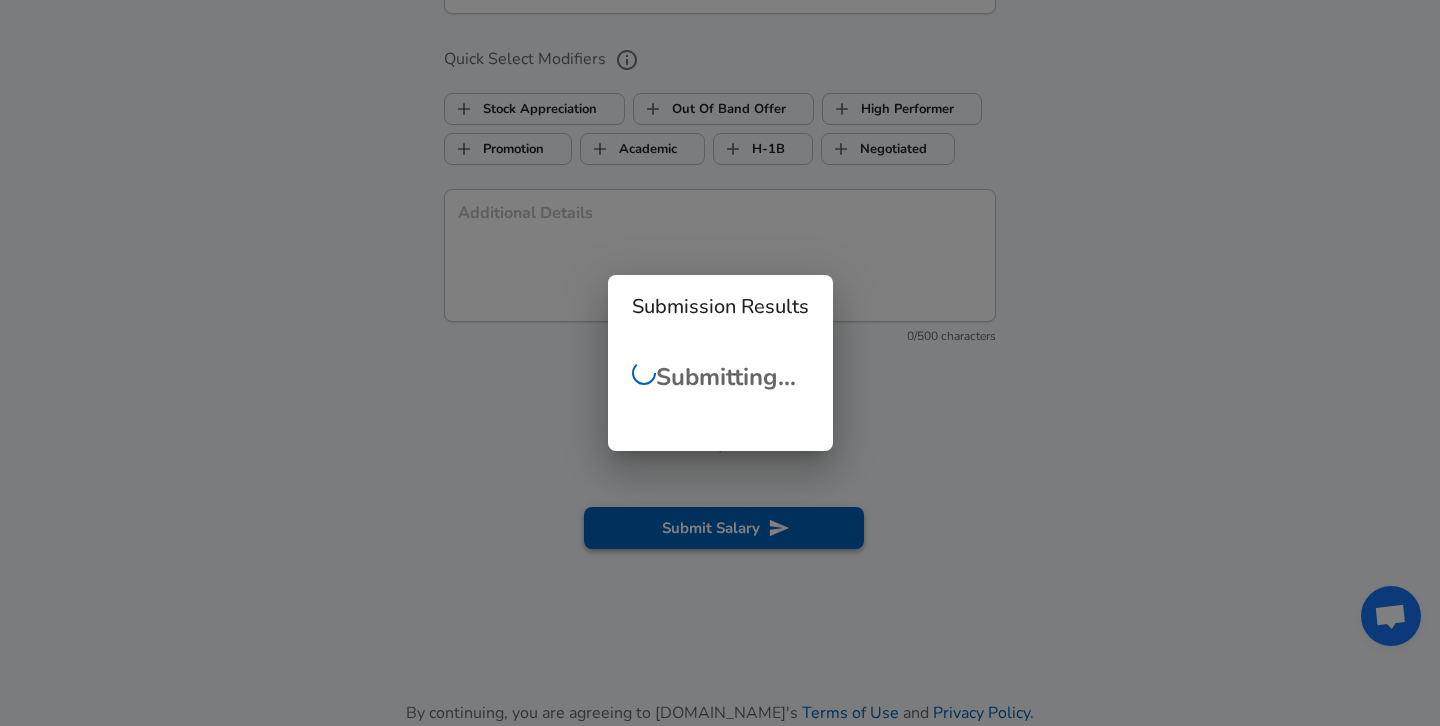 checkbox on "false" 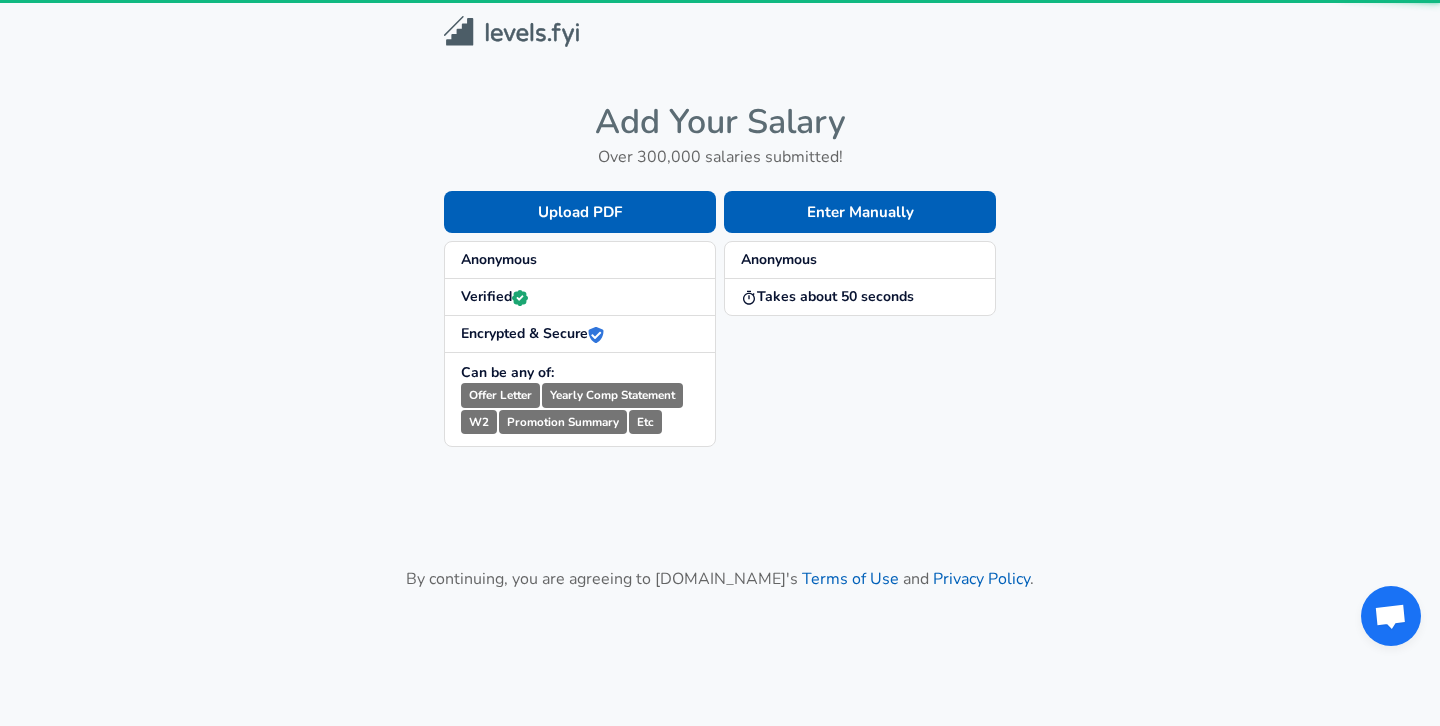 scroll, scrollTop: 0, scrollLeft: 0, axis: both 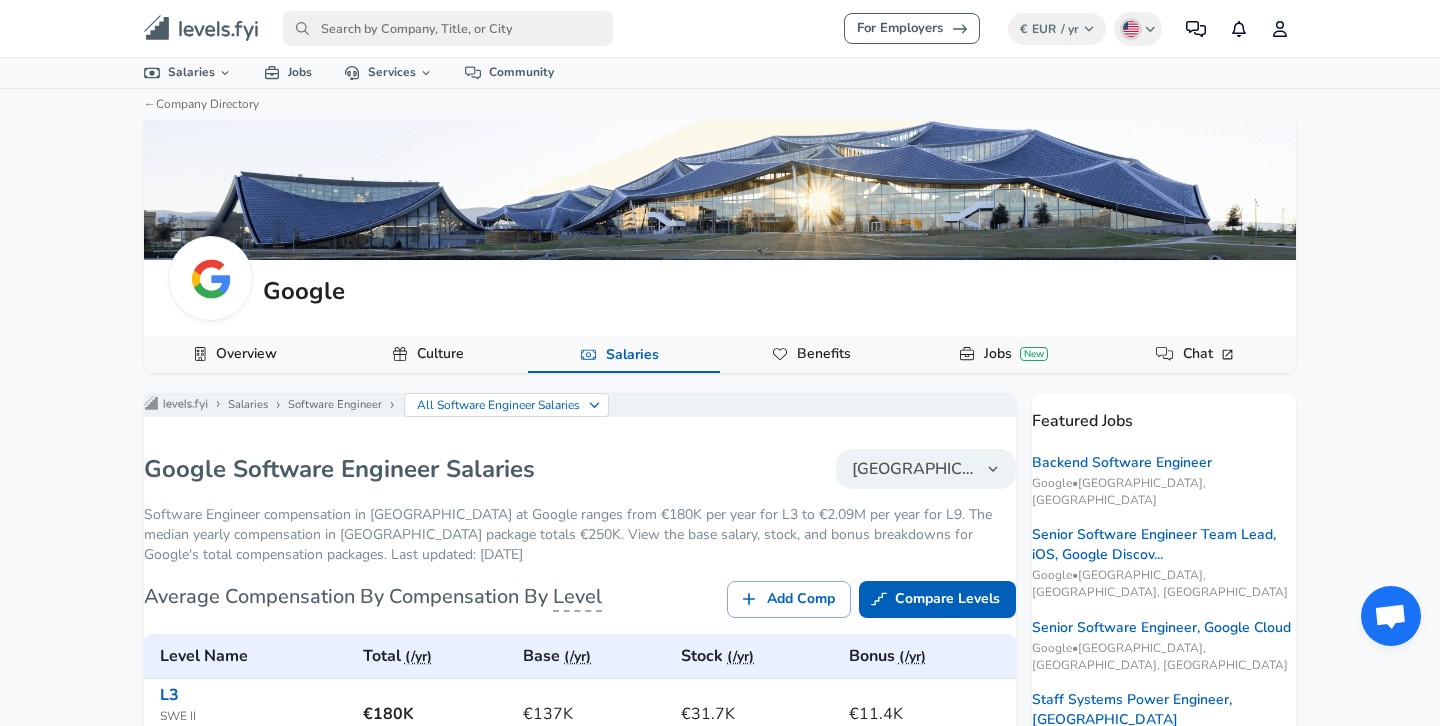 click at bounding box center (720, 190) 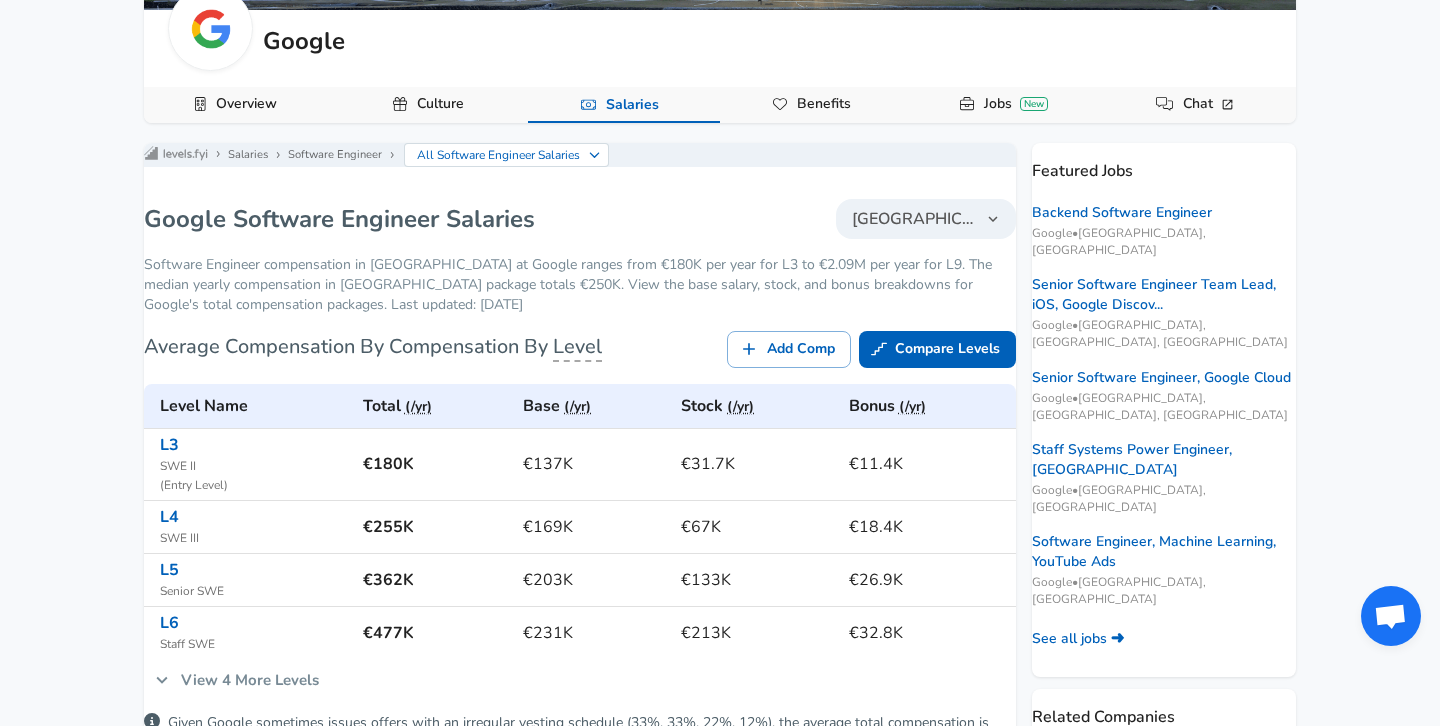scroll, scrollTop: 253, scrollLeft: 0, axis: vertical 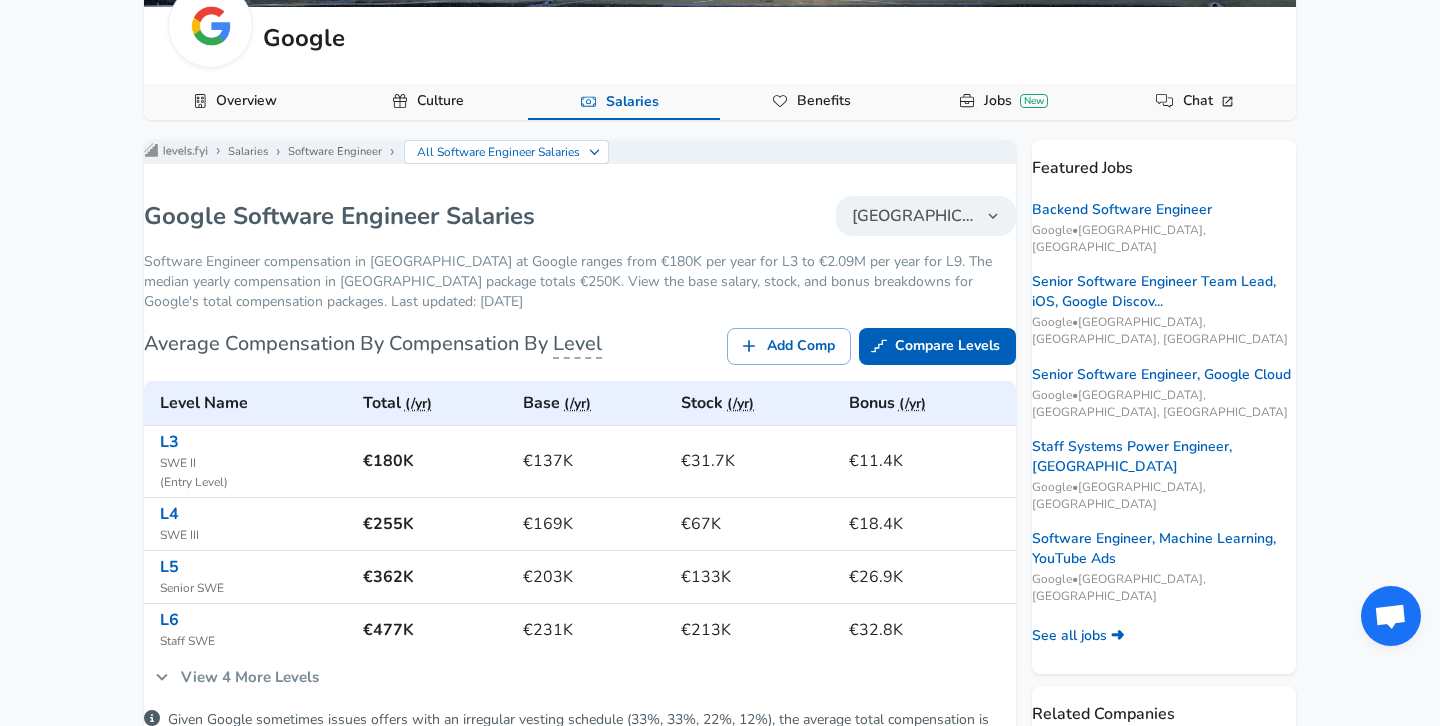 click on "United States" at bounding box center (914, 216) 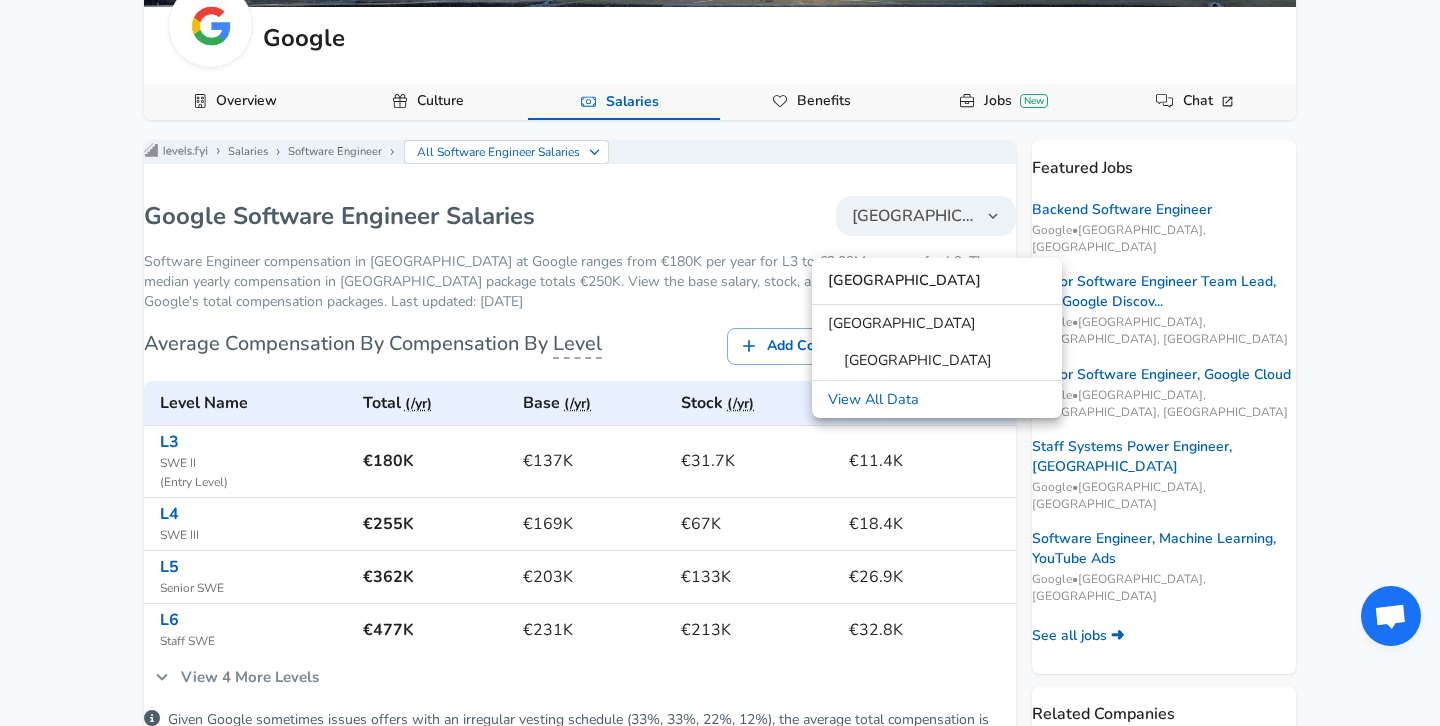 type on "london" 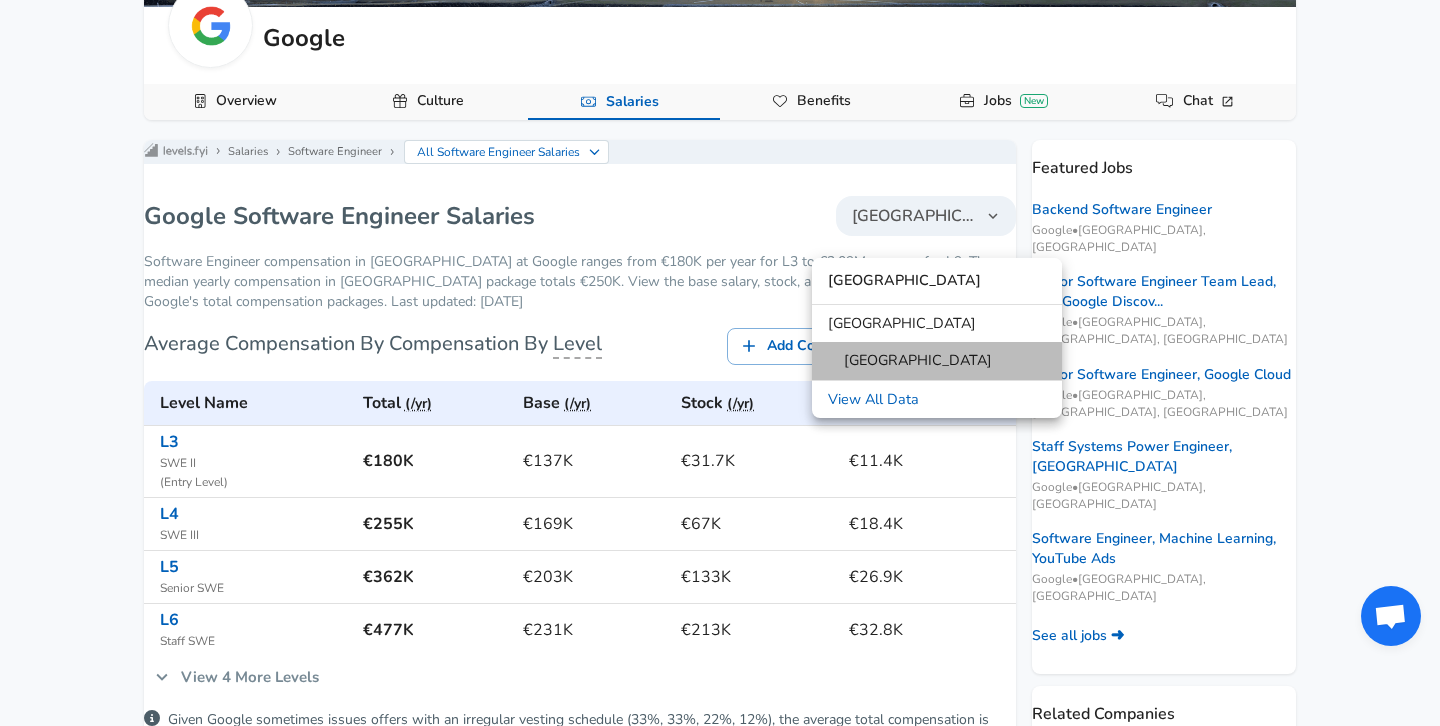 click on "Greater London Area" at bounding box center [910, 361] 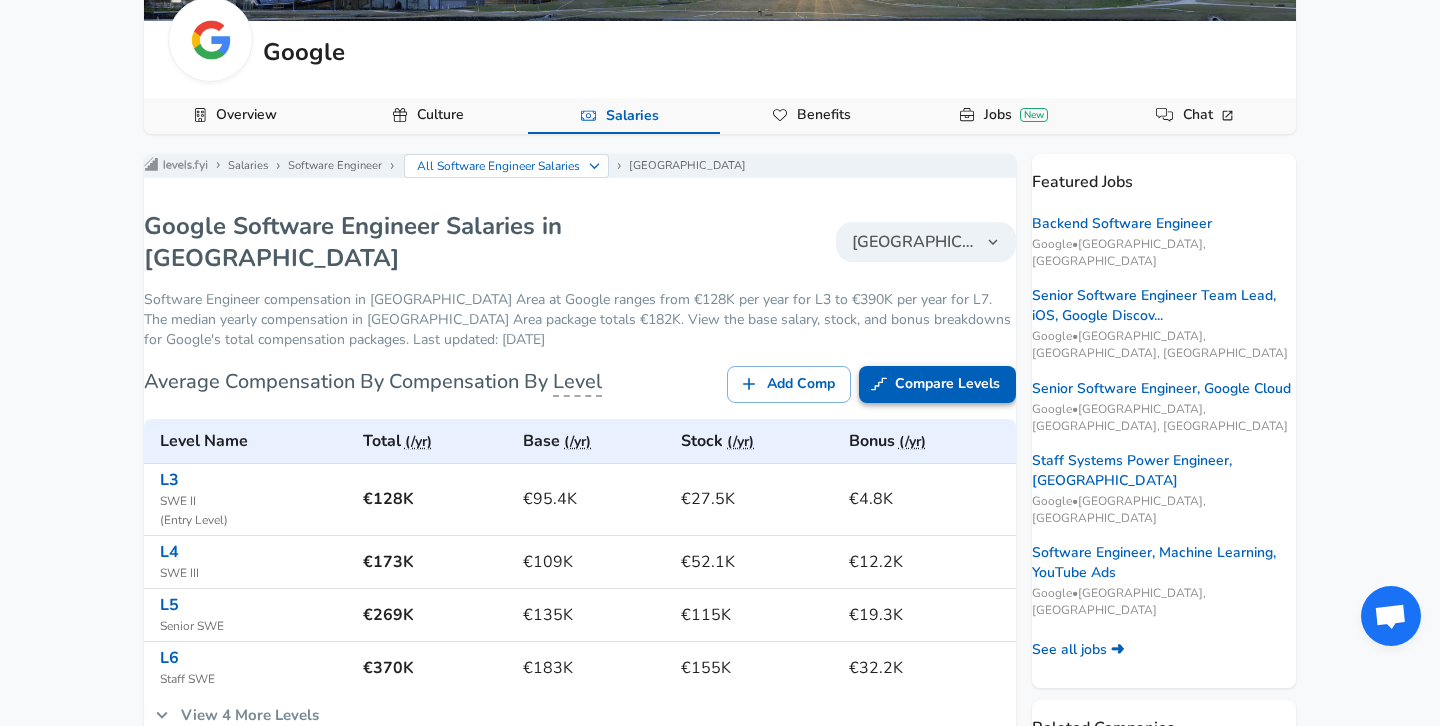 scroll, scrollTop: 271, scrollLeft: 0, axis: vertical 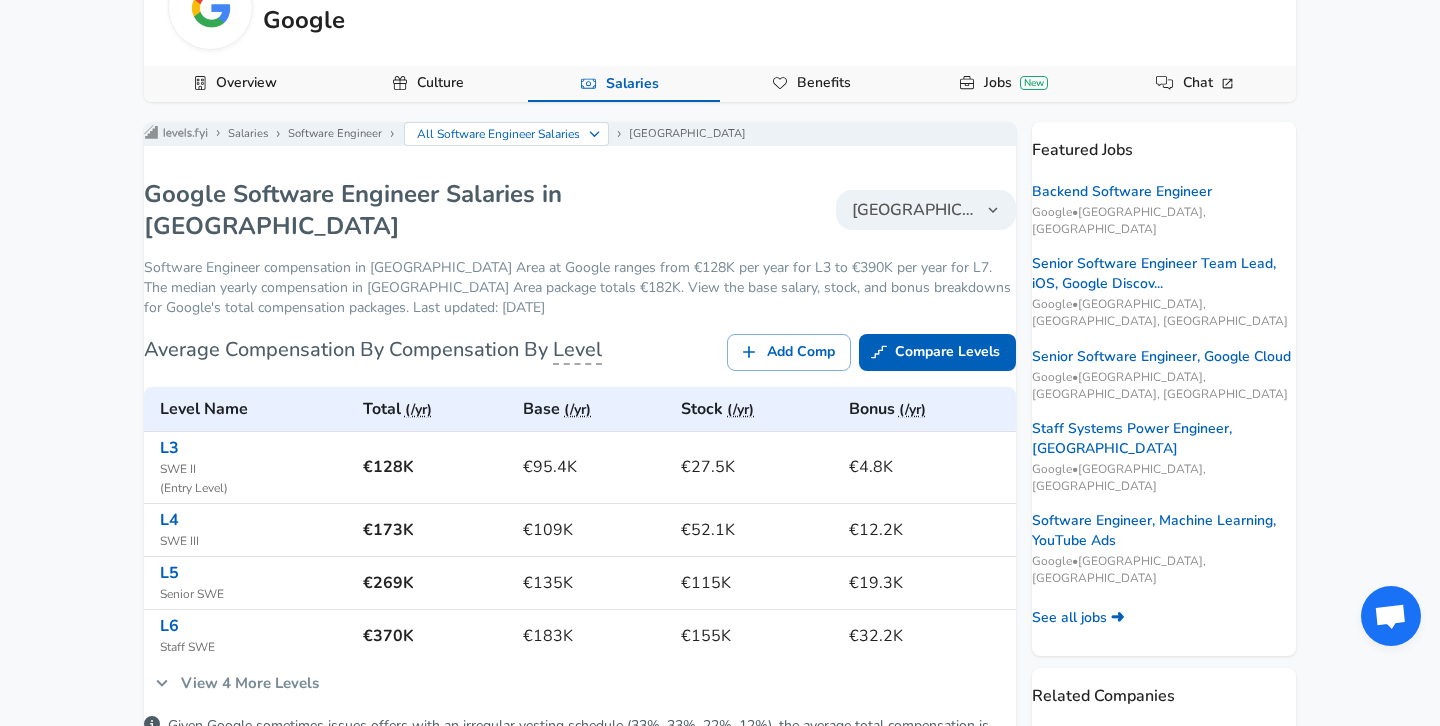 click on "Greater London Area" at bounding box center [926, 210] 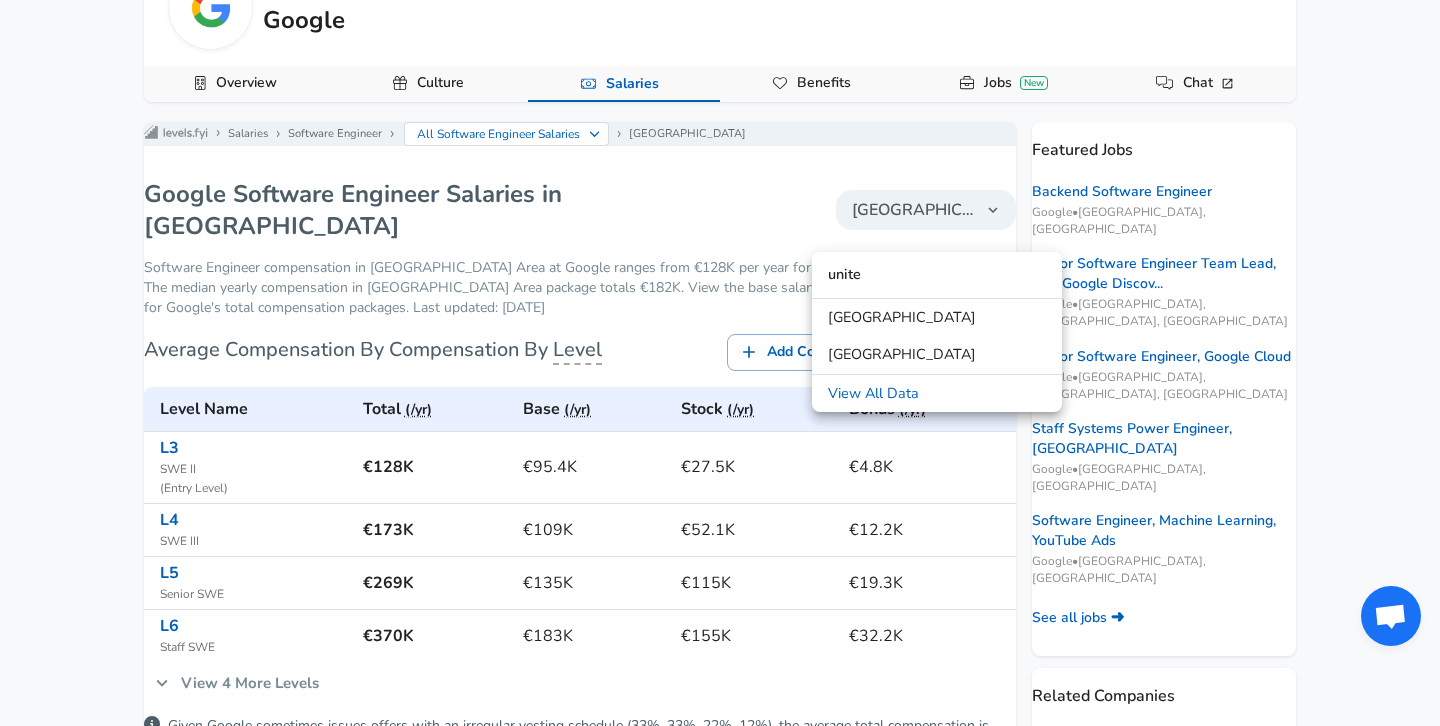 type on "unite" 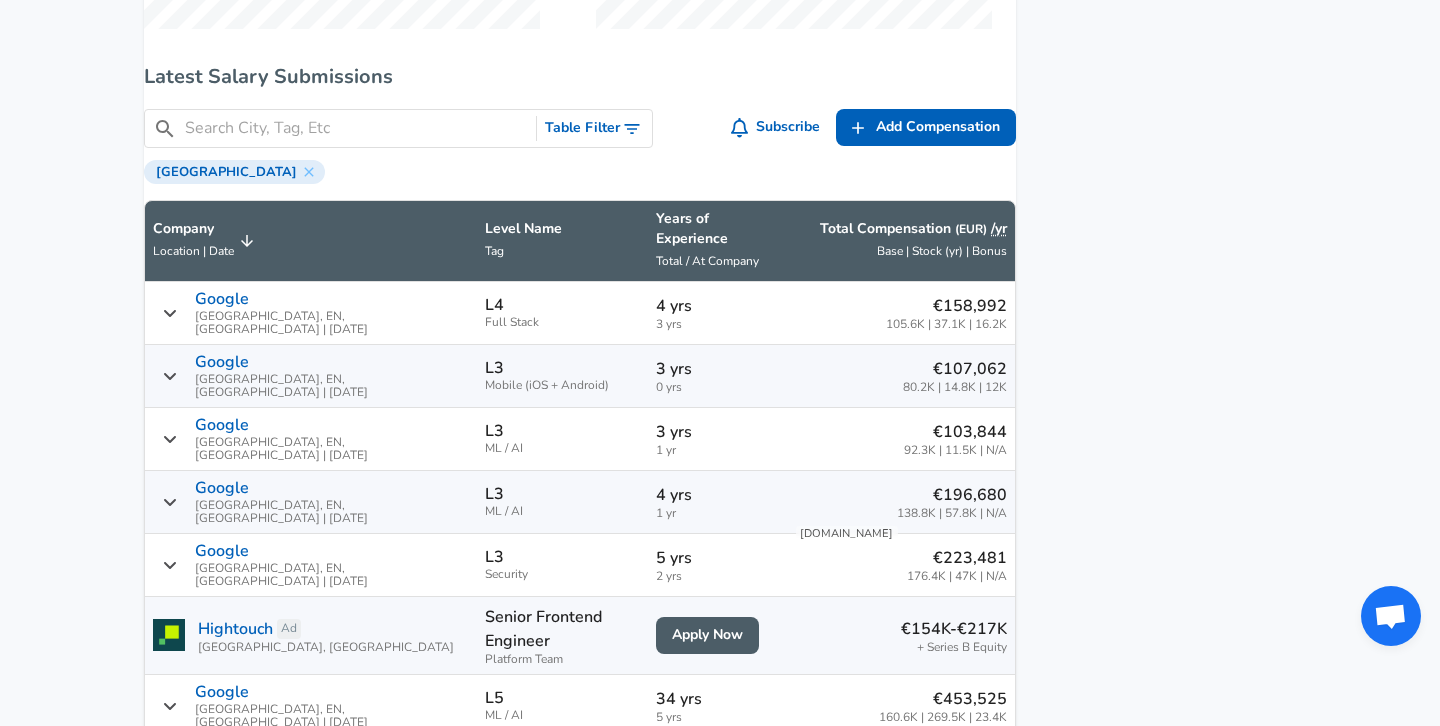 scroll, scrollTop: 1464, scrollLeft: 0, axis: vertical 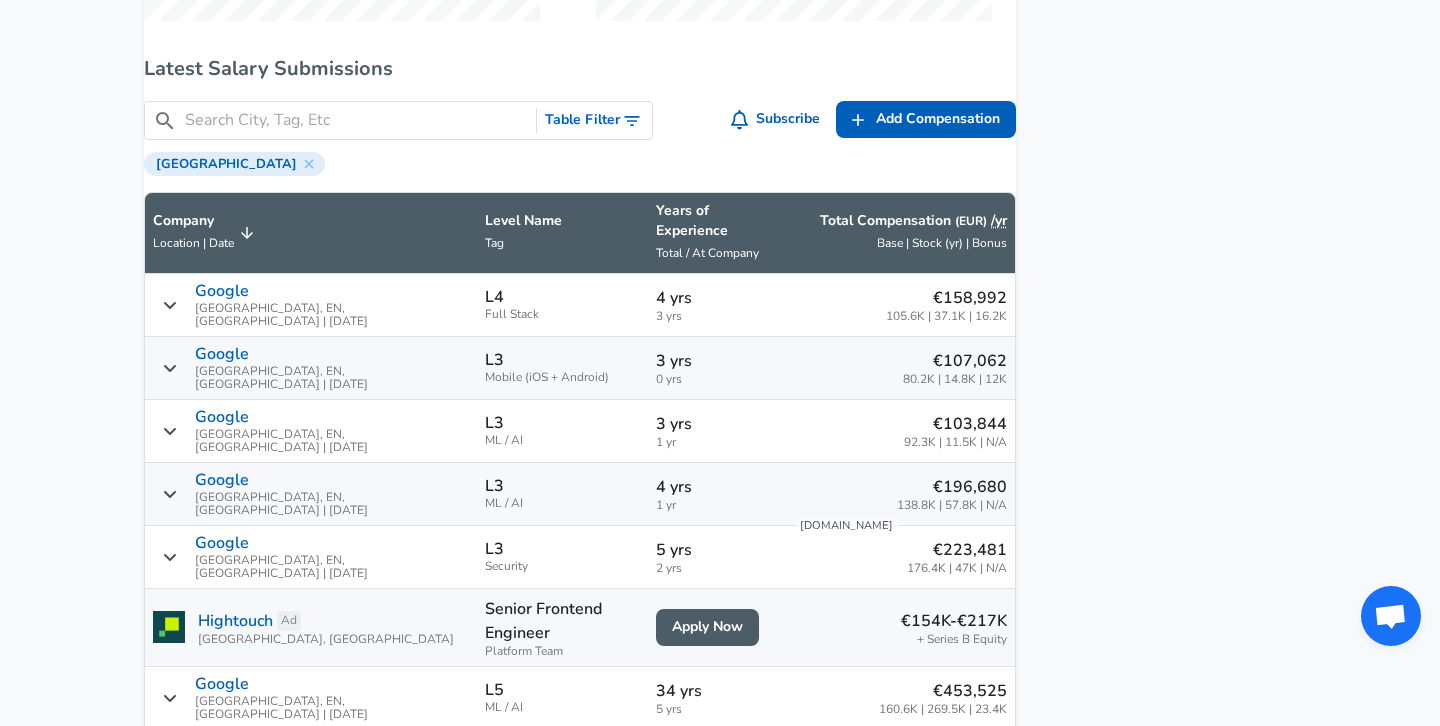 click on "Level Name" at bounding box center (562, 221) 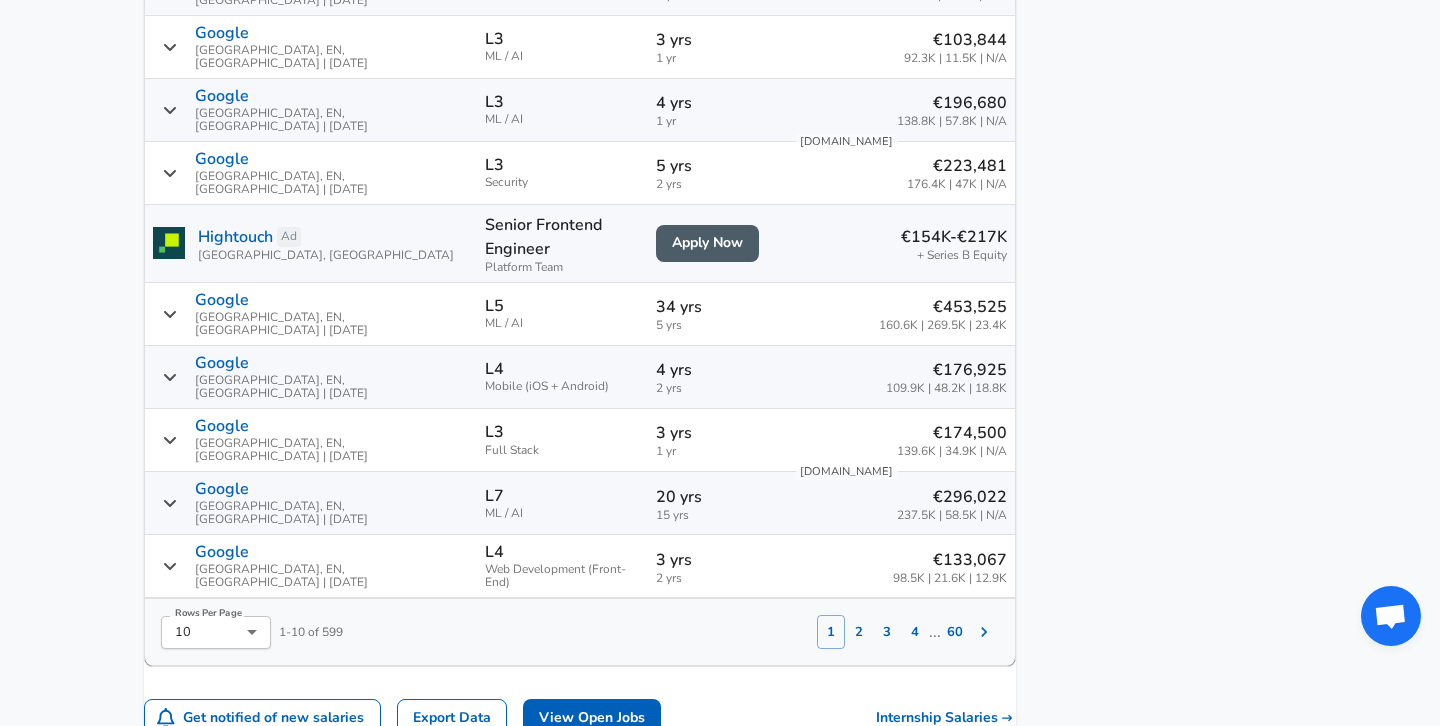 scroll, scrollTop: 1841, scrollLeft: 0, axis: vertical 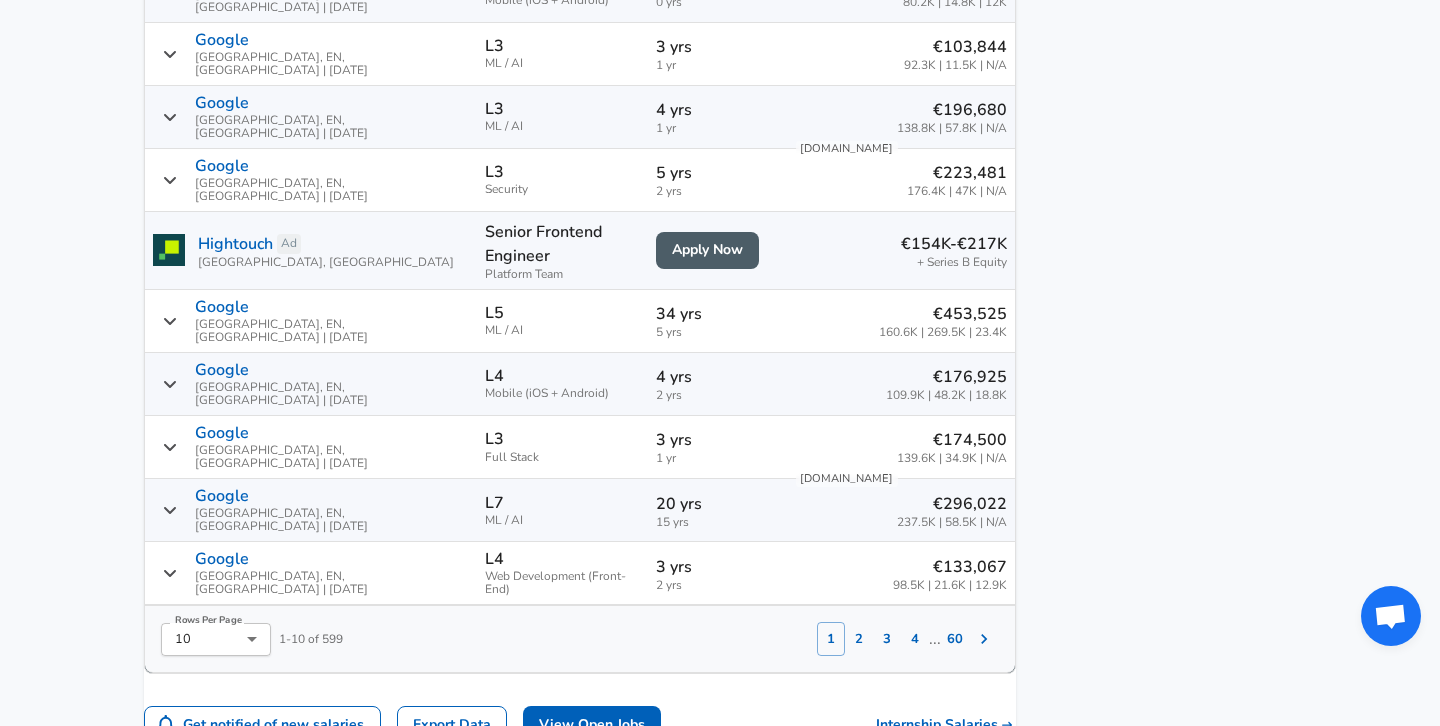 click on "Google" at bounding box center [222, 370] 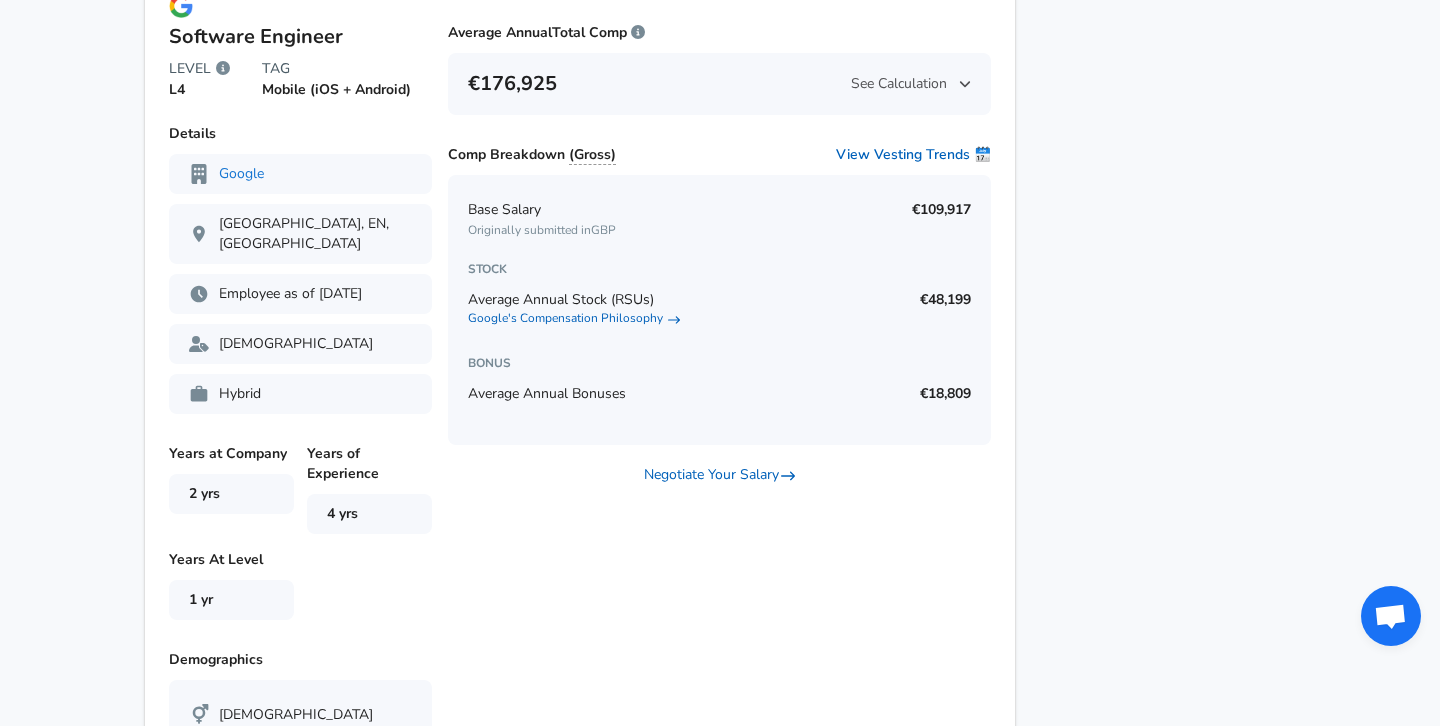 scroll, scrollTop: 2299, scrollLeft: 0, axis: vertical 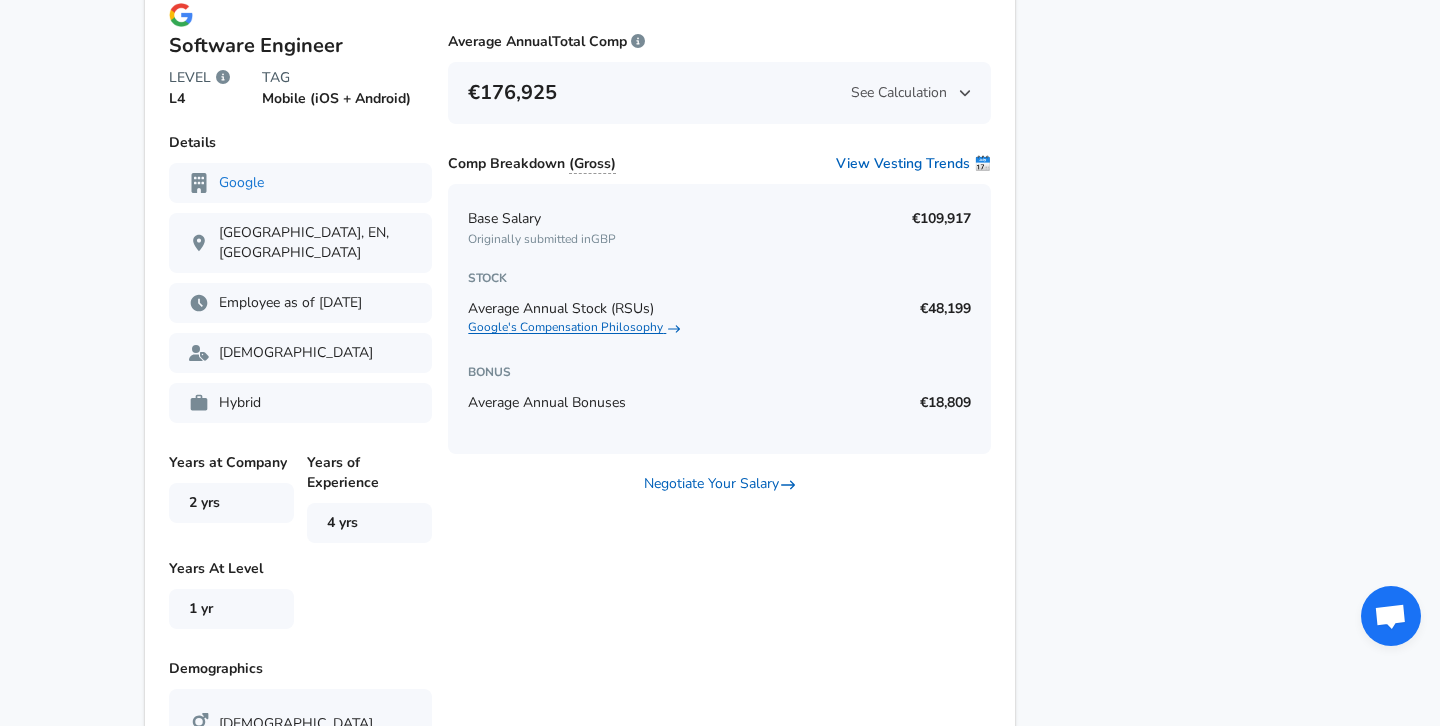 click on "Google 's Compensation Philosophy" at bounding box center (574, 327) 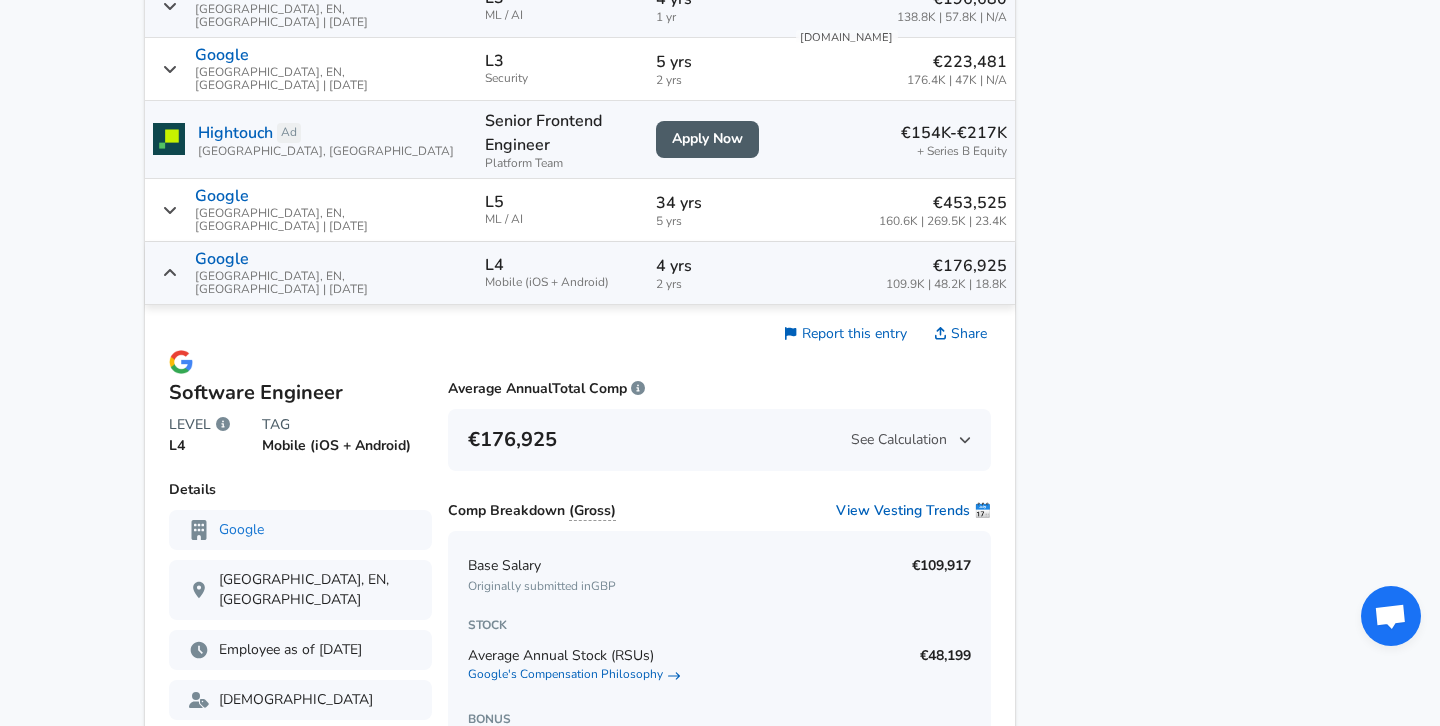 scroll, scrollTop: 1934, scrollLeft: 0, axis: vertical 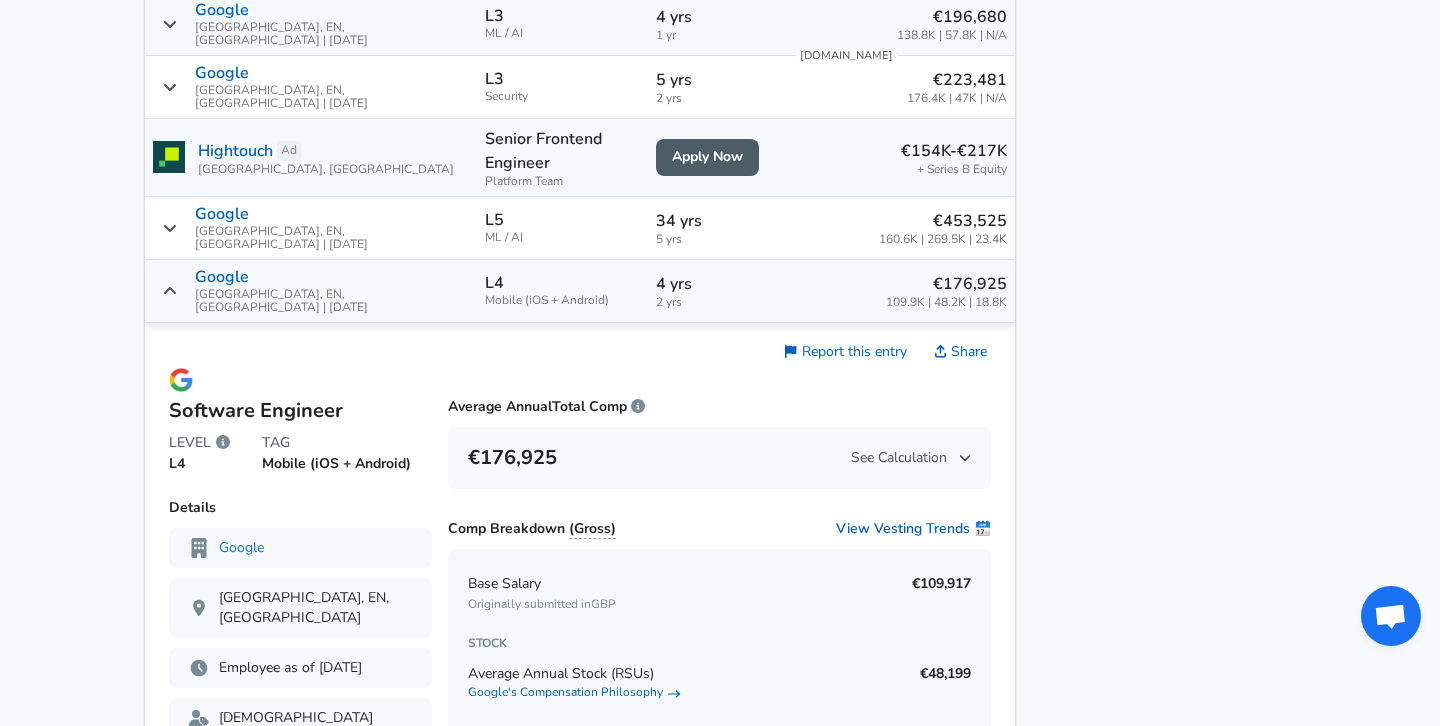 click 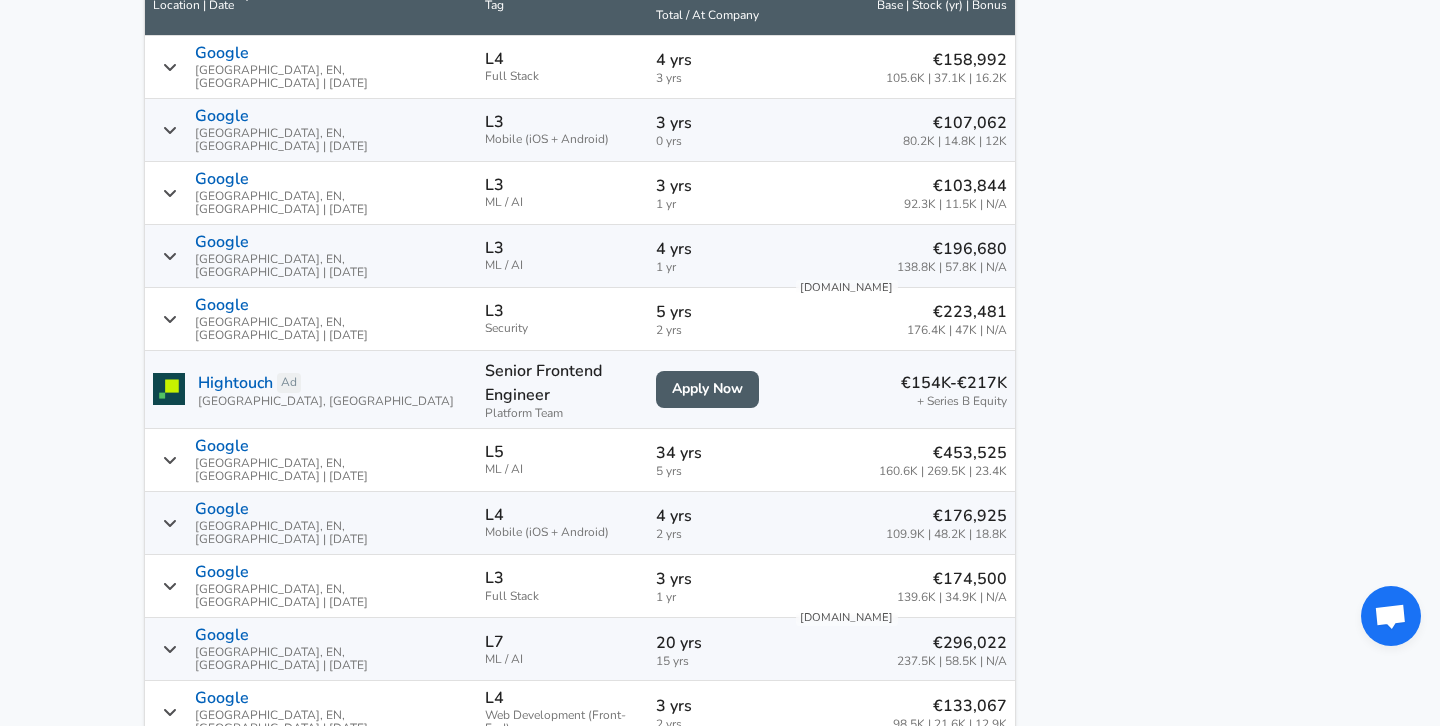 scroll, scrollTop: 1447, scrollLeft: 0, axis: vertical 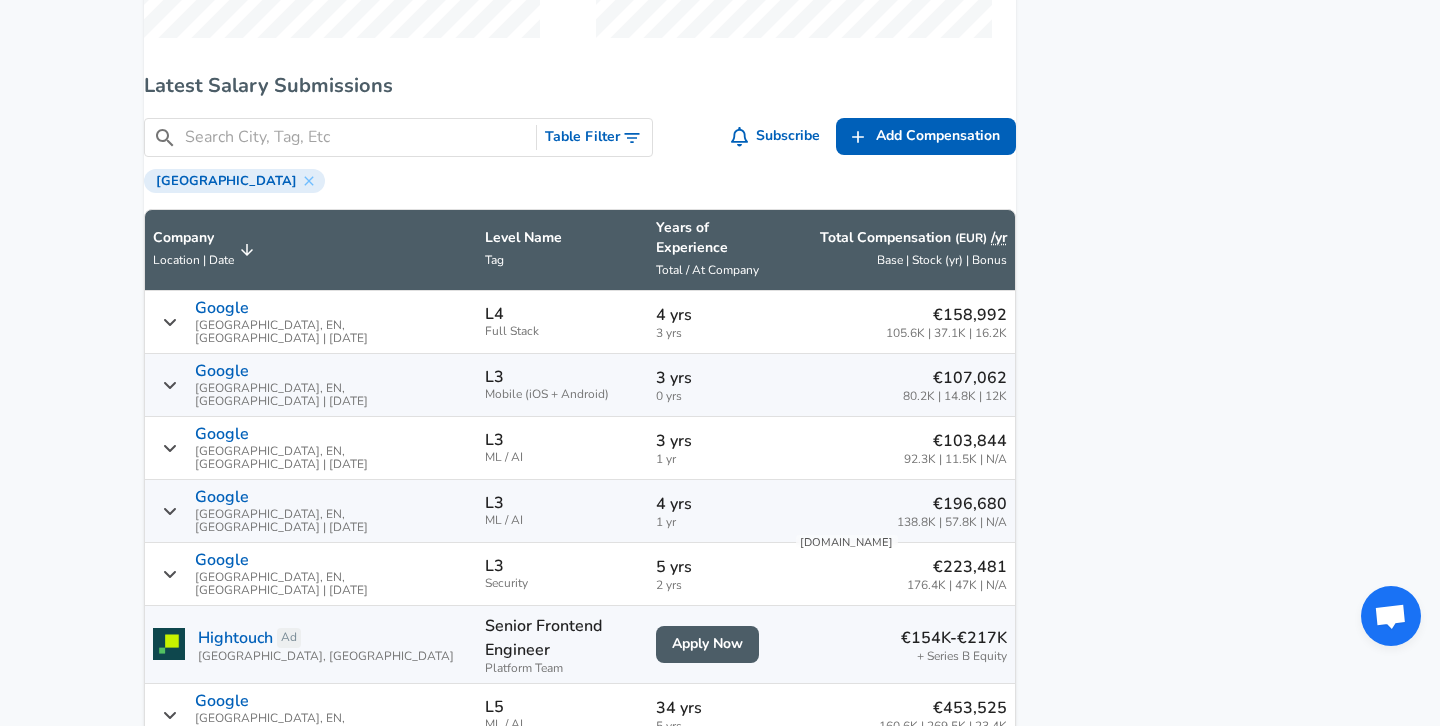 click at bounding box center [356, 137] 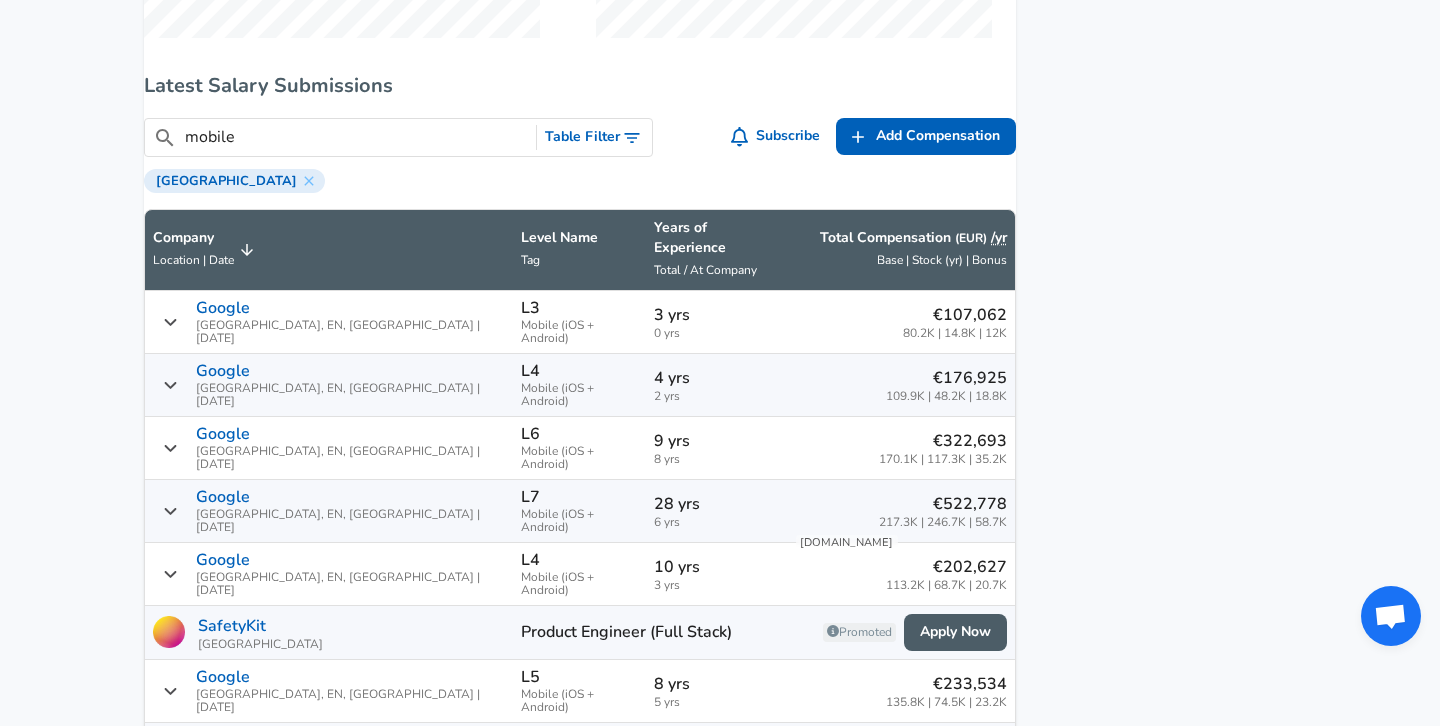 type on "mobile" 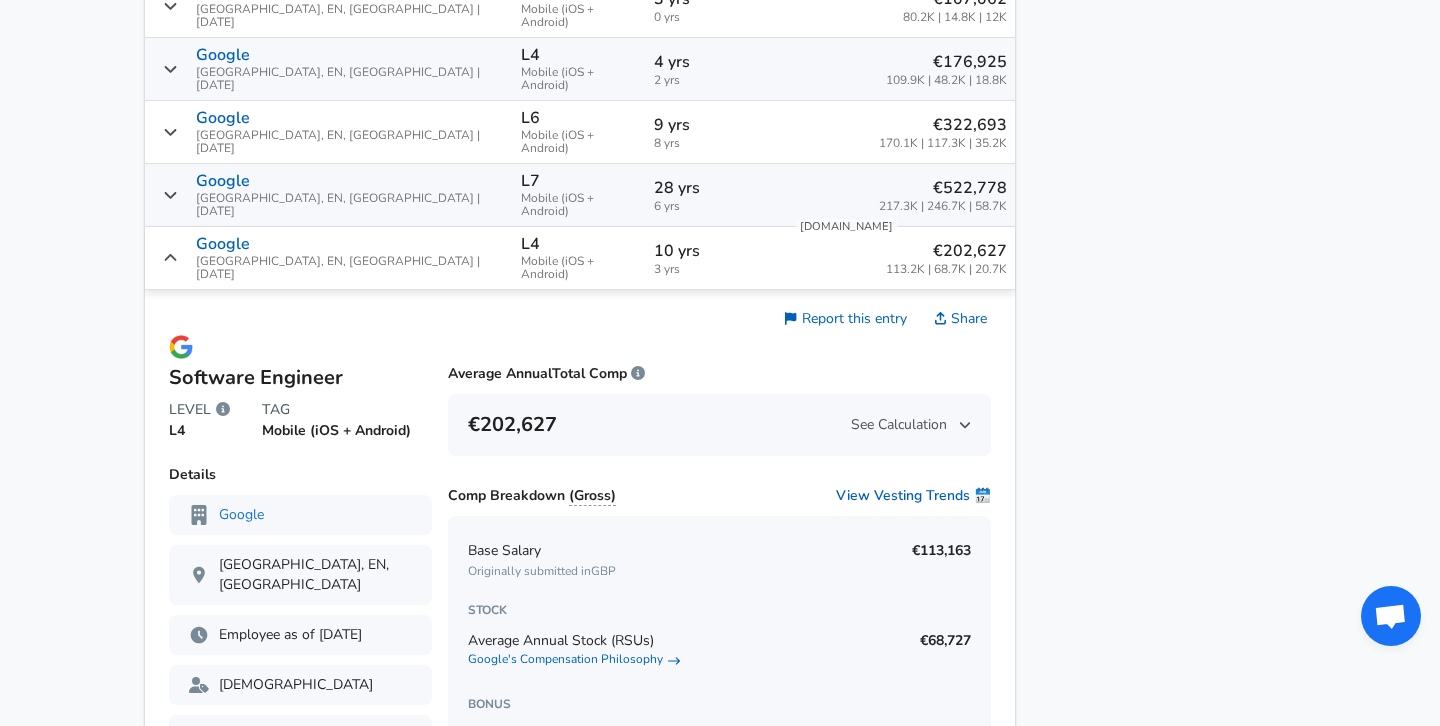 scroll, scrollTop: 1510, scrollLeft: 0, axis: vertical 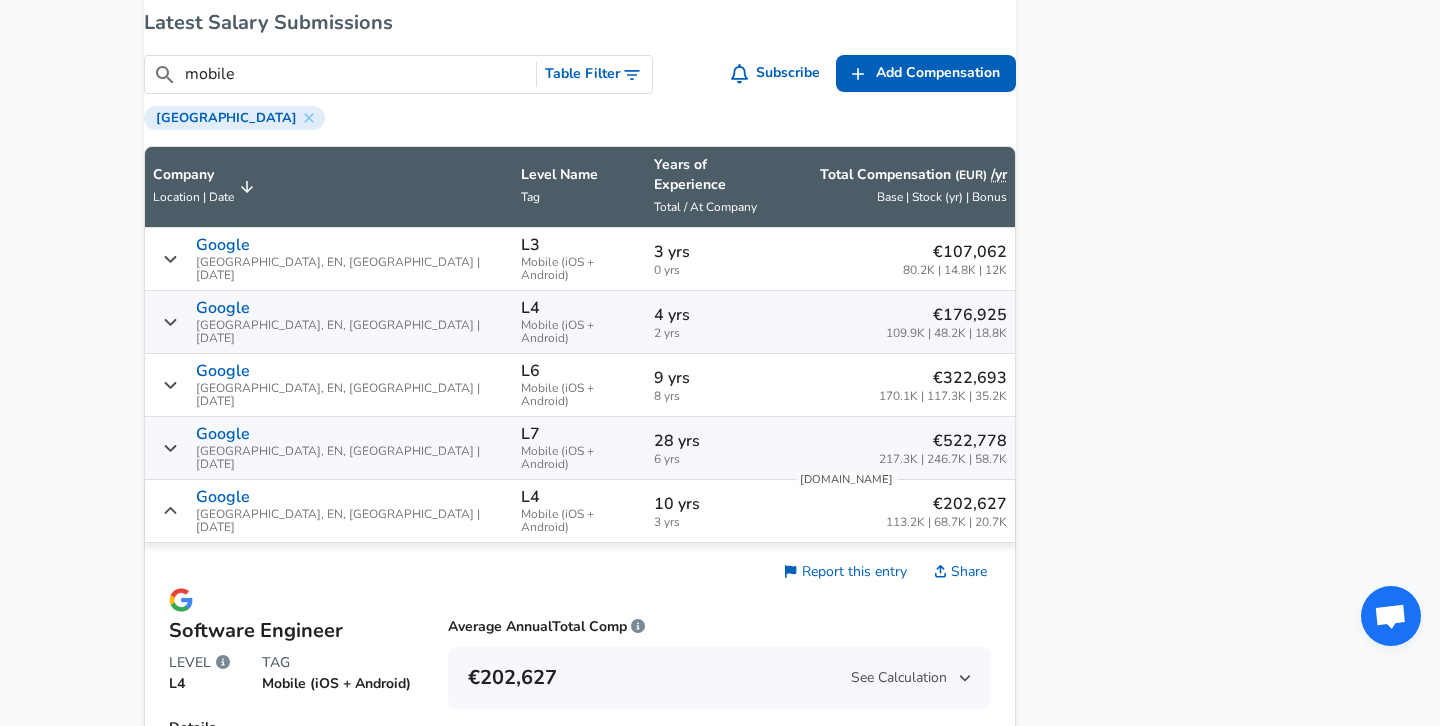click 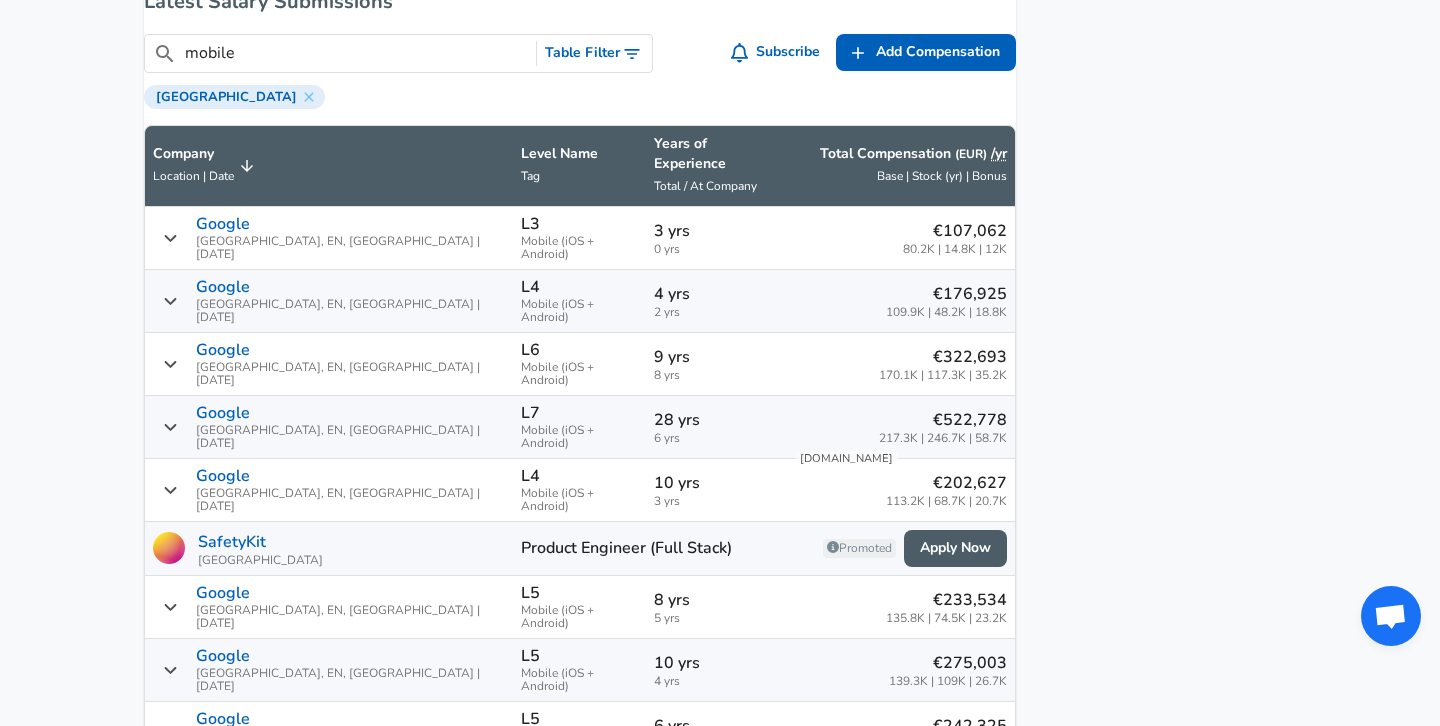 scroll, scrollTop: 1356, scrollLeft: 0, axis: vertical 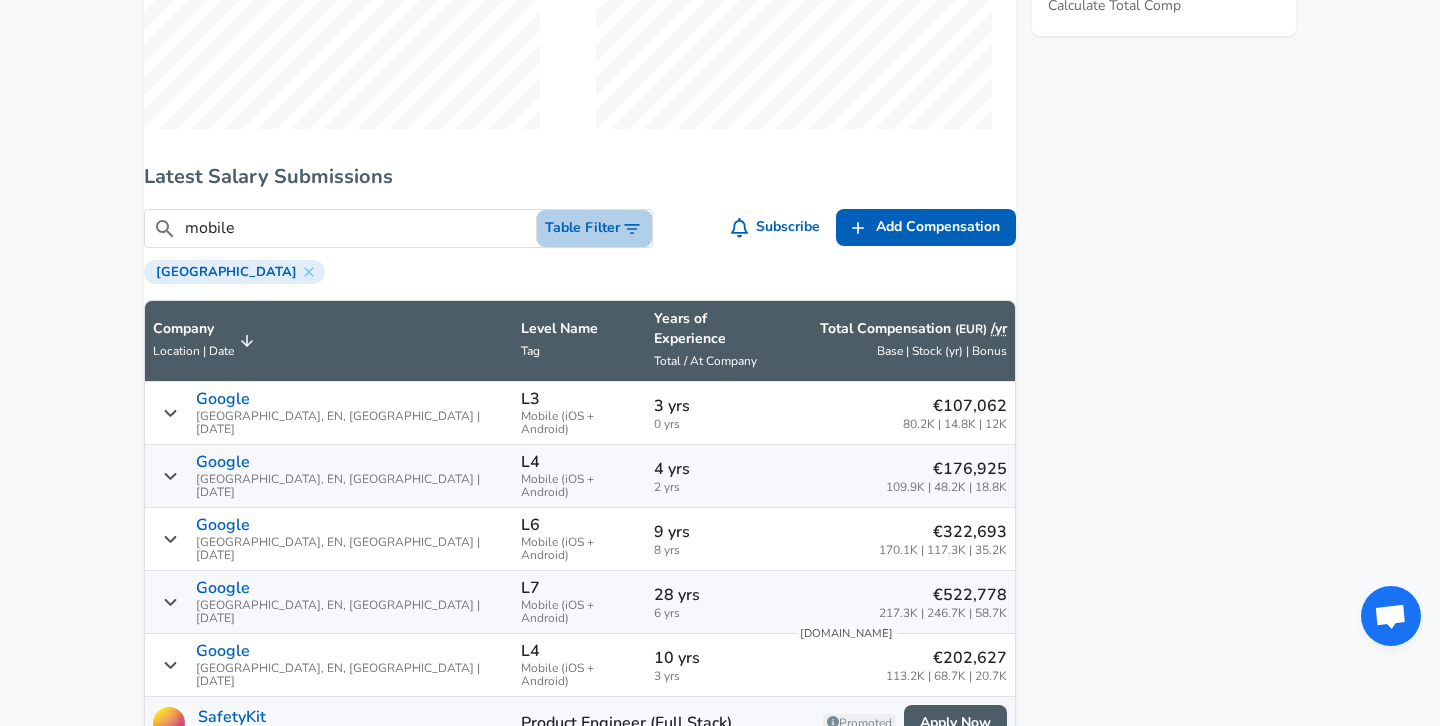 click 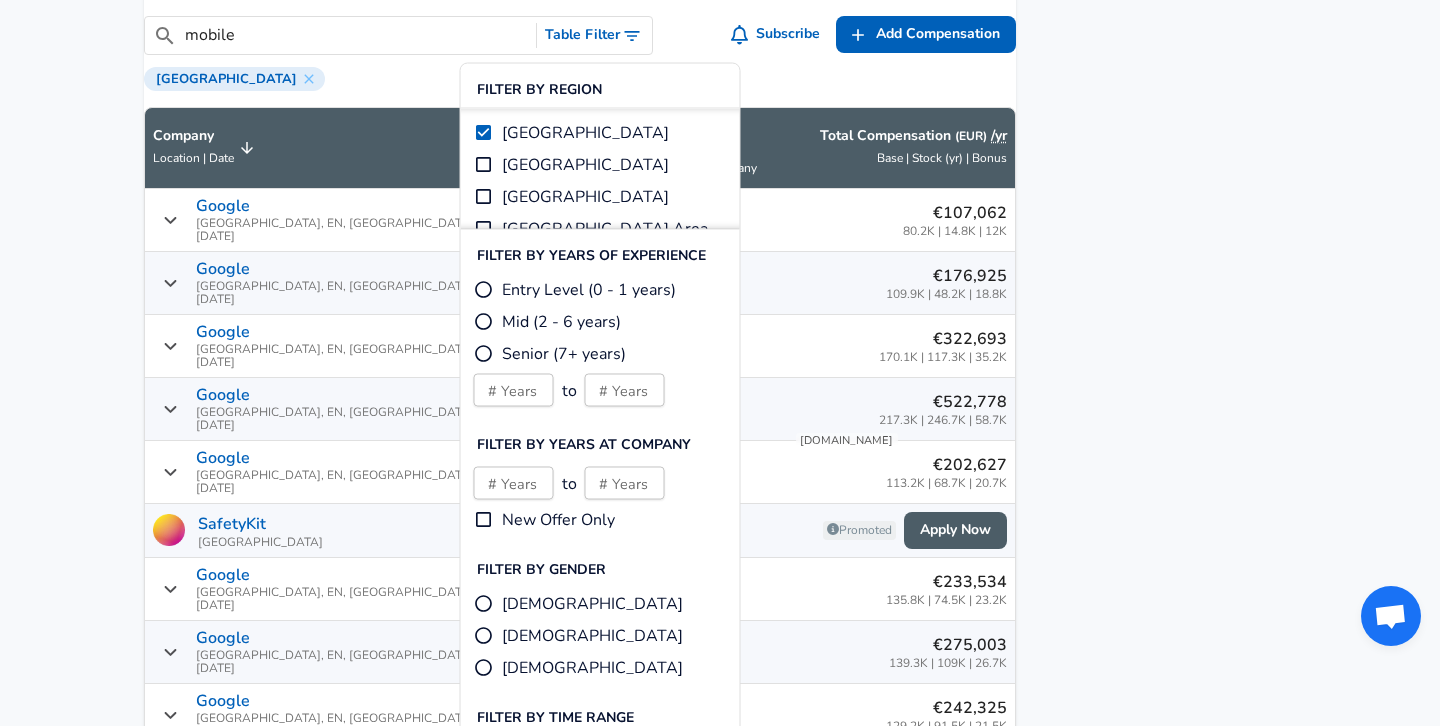 scroll, scrollTop: 1504, scrollLeft: 0, axis: vertical 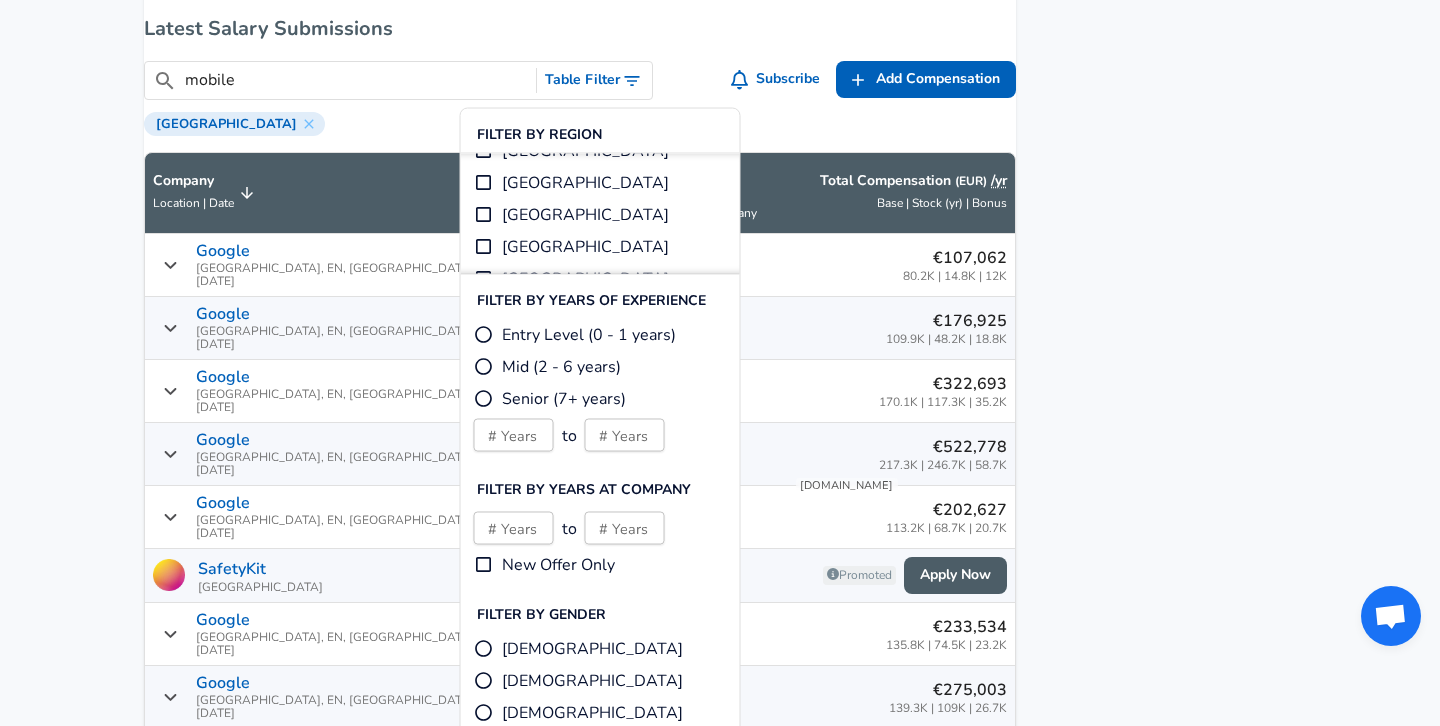 click on "Featured Jobs Backend Software Engineer Google  •  Palo Alto, CA   Senior Software Engineer Team Lead, iOS, Google Discov... Google  •  Bengaluru, Karnataka, India   Senior Software Engineer, Google Cloud Google  •  Warsaw, Mazowieckie, Poland   Staff Systems Power Engineer, Pixel Google  •  San Diego, CA   Software Engineer, Machine Learning, YouTube Ads Google  •  Mountain View, CA   See all jobs ➜ Related Companies Apple LinkedIn Affirm Uber Twitter See all companies ➜ Other Resources End of Year Pay Report Calculate Total Comp" at bounding box center (1156, 679) 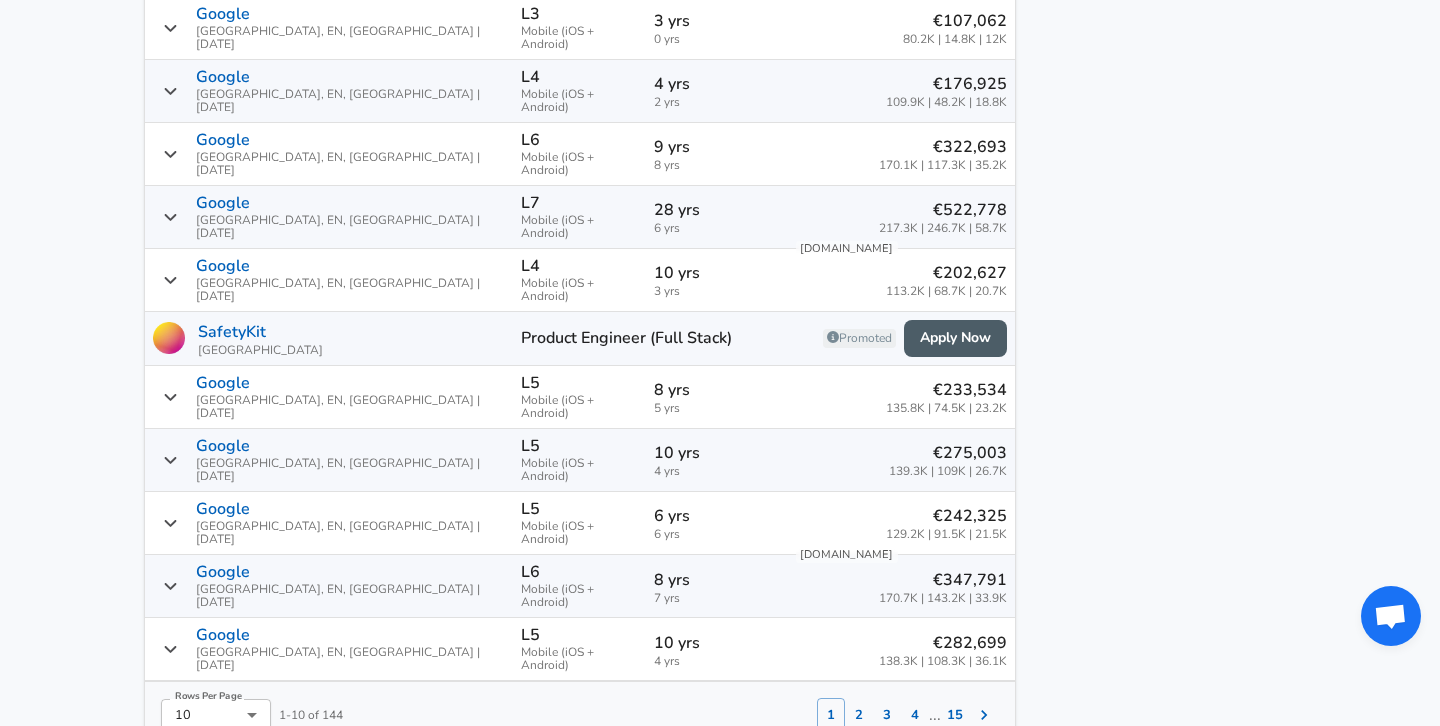 scroll, scrollTop: 2099, scrollLeft: 0, axis: vertical 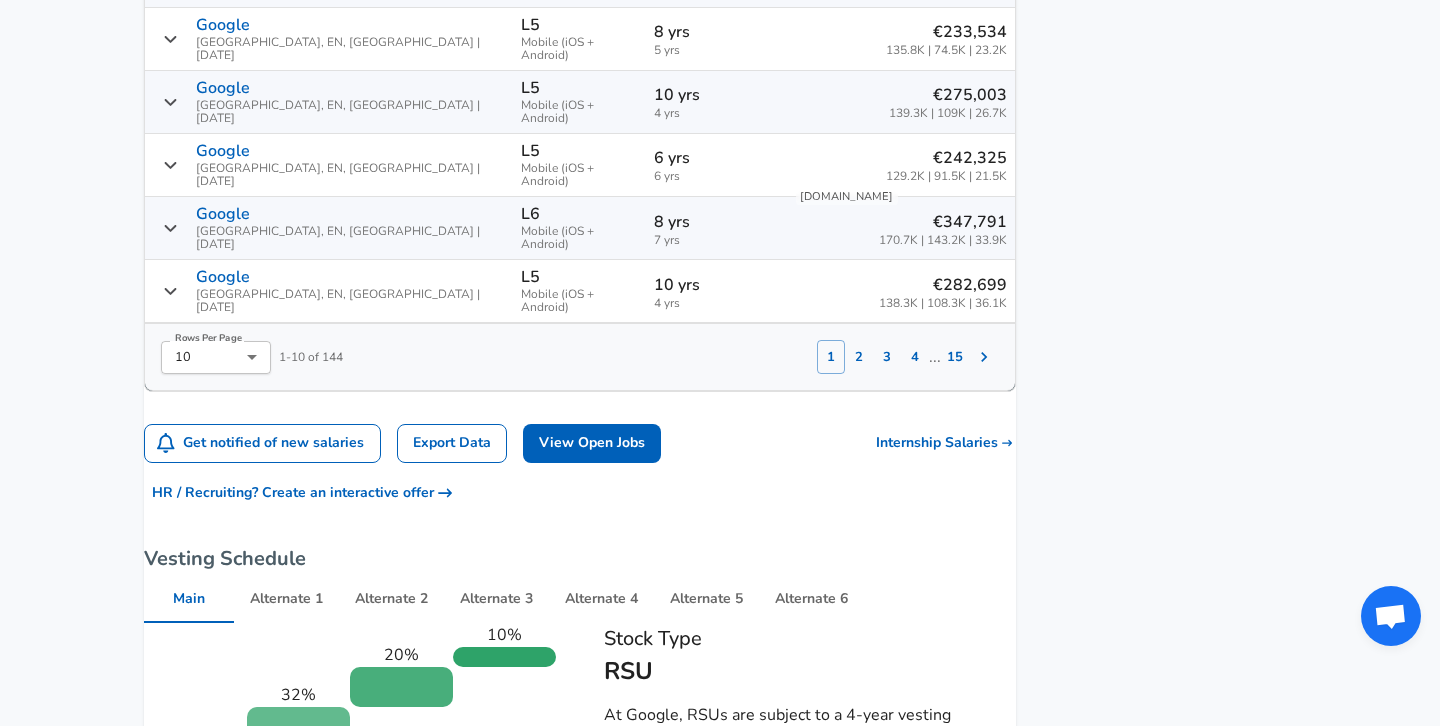 click on "2" at bounding box center [859, 357] 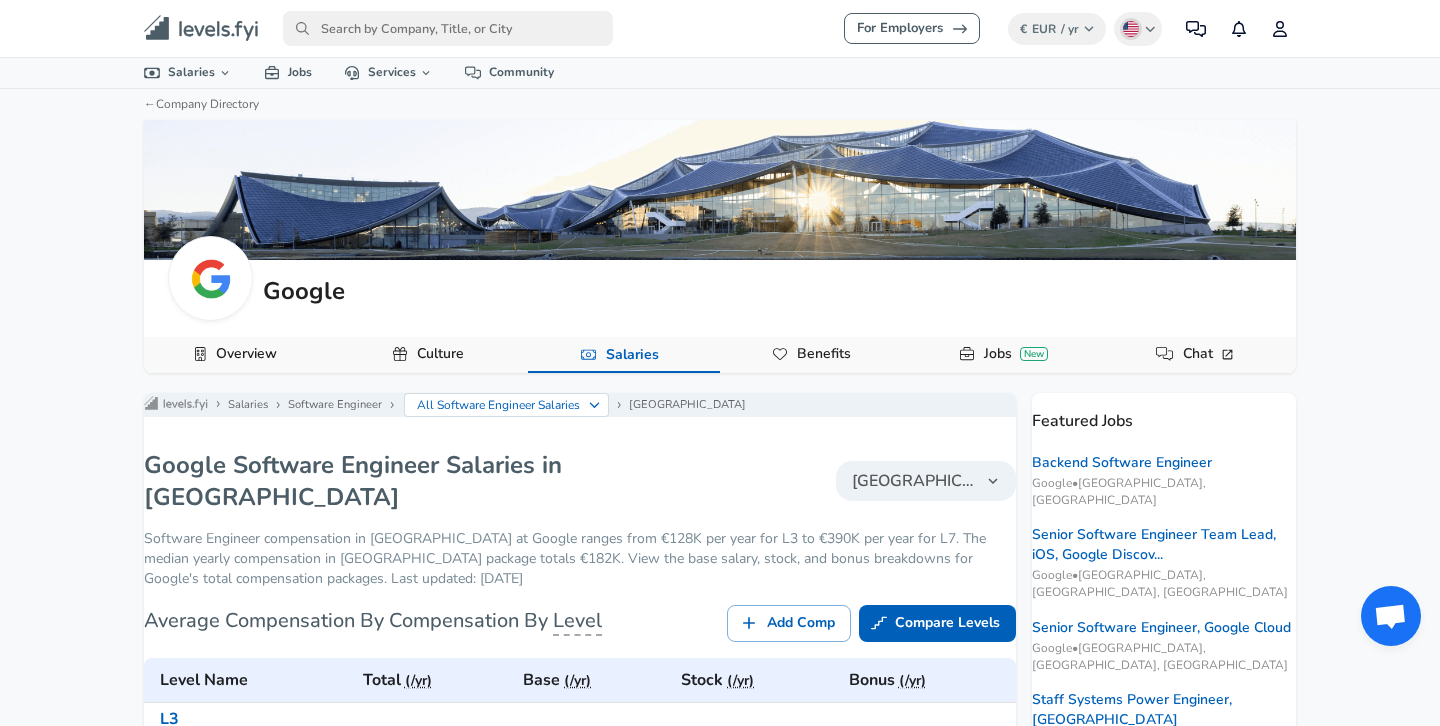 scroll, scrollTop: 0, scrollLeft: 0, axis: both 